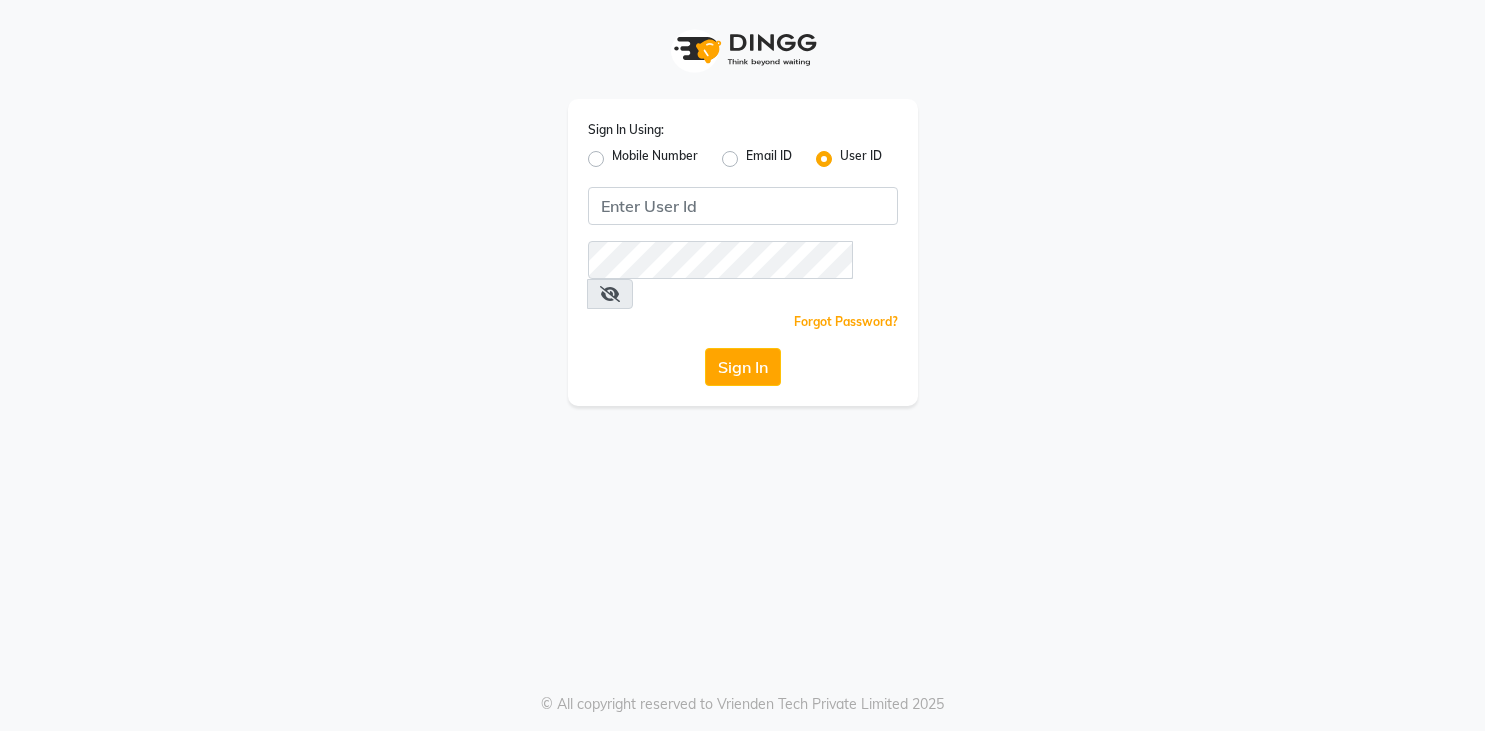 scroll, scrollTop: 0, scrollLeft: 0, axis: both 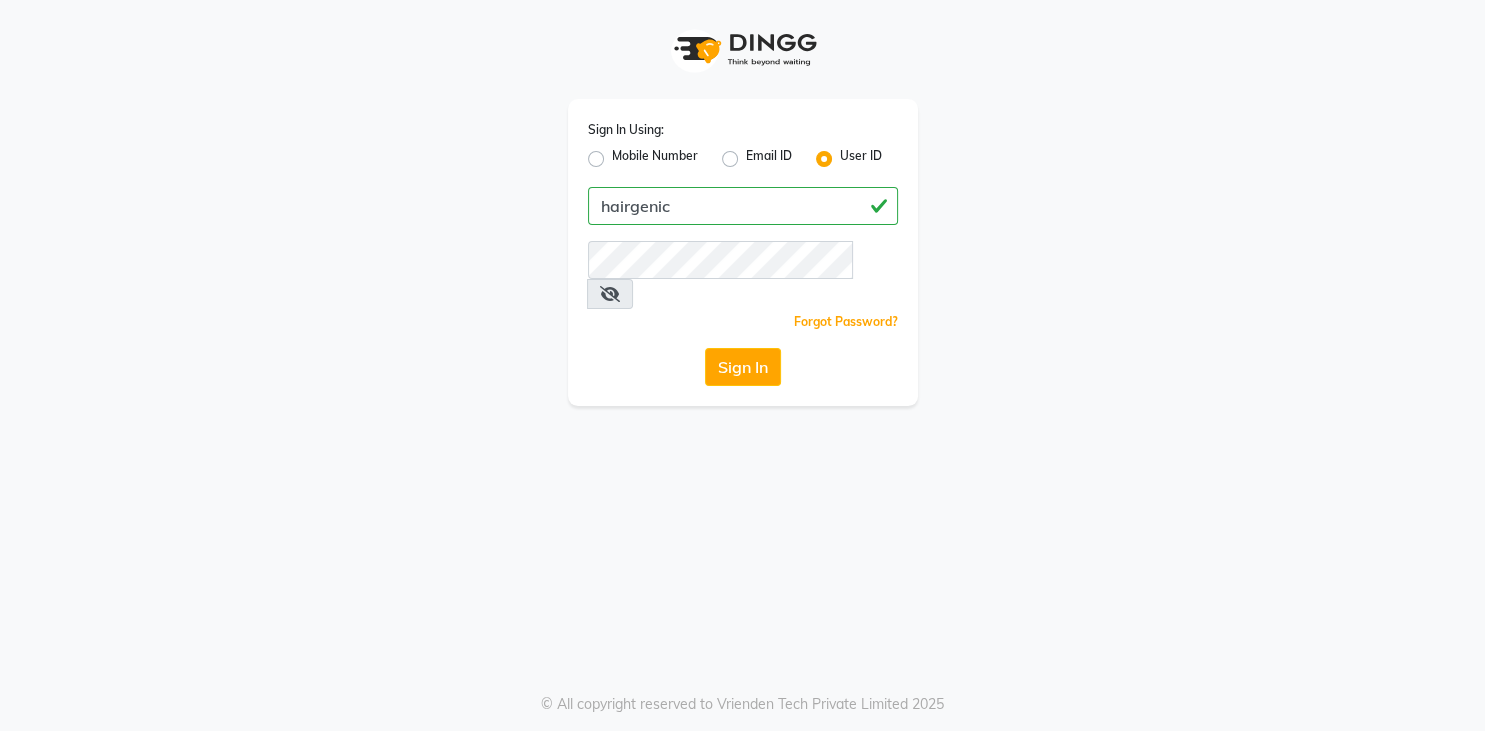 drag, startPoint x: 710, startPoint y: 213, endPoint x: 529, endPoint y: 275, distance: 191.32433 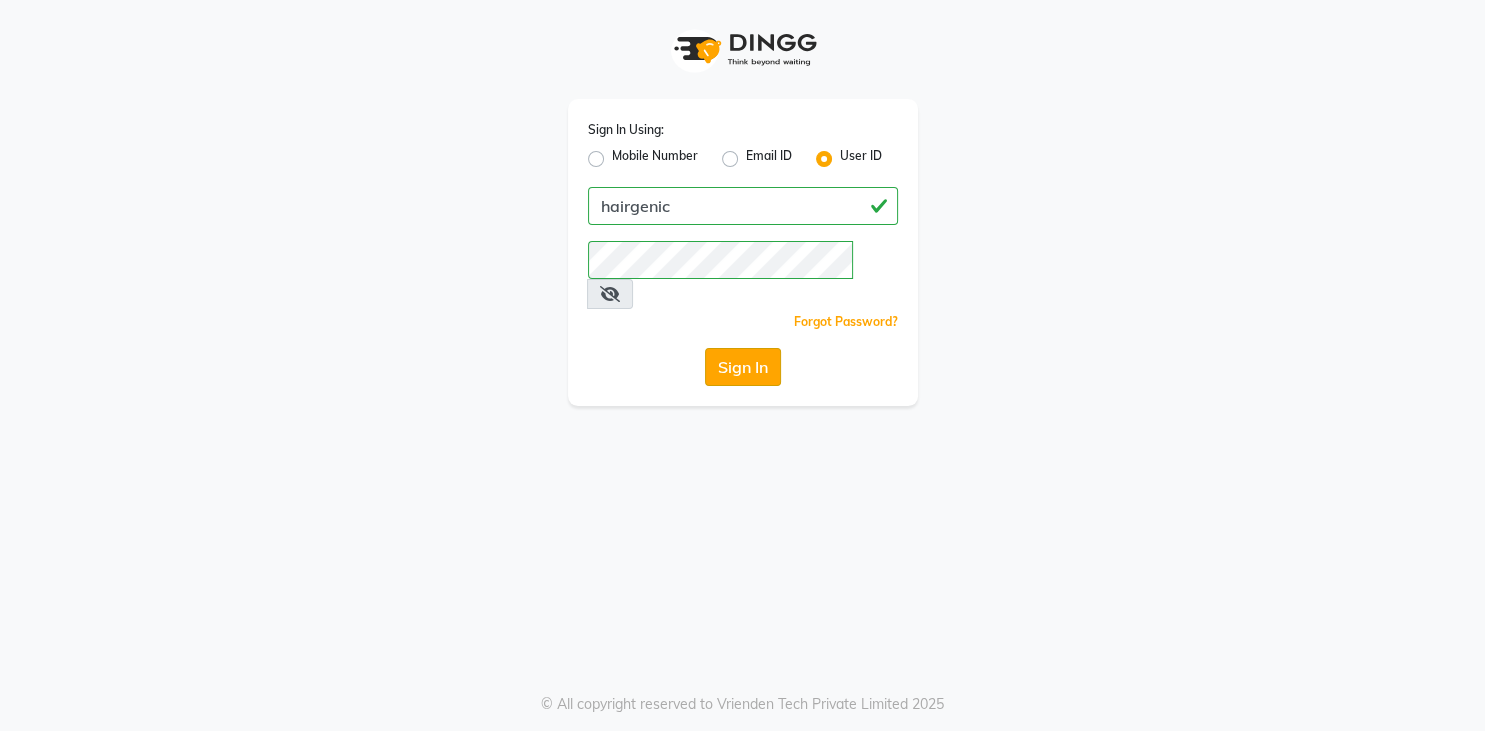 click on "Sign In" 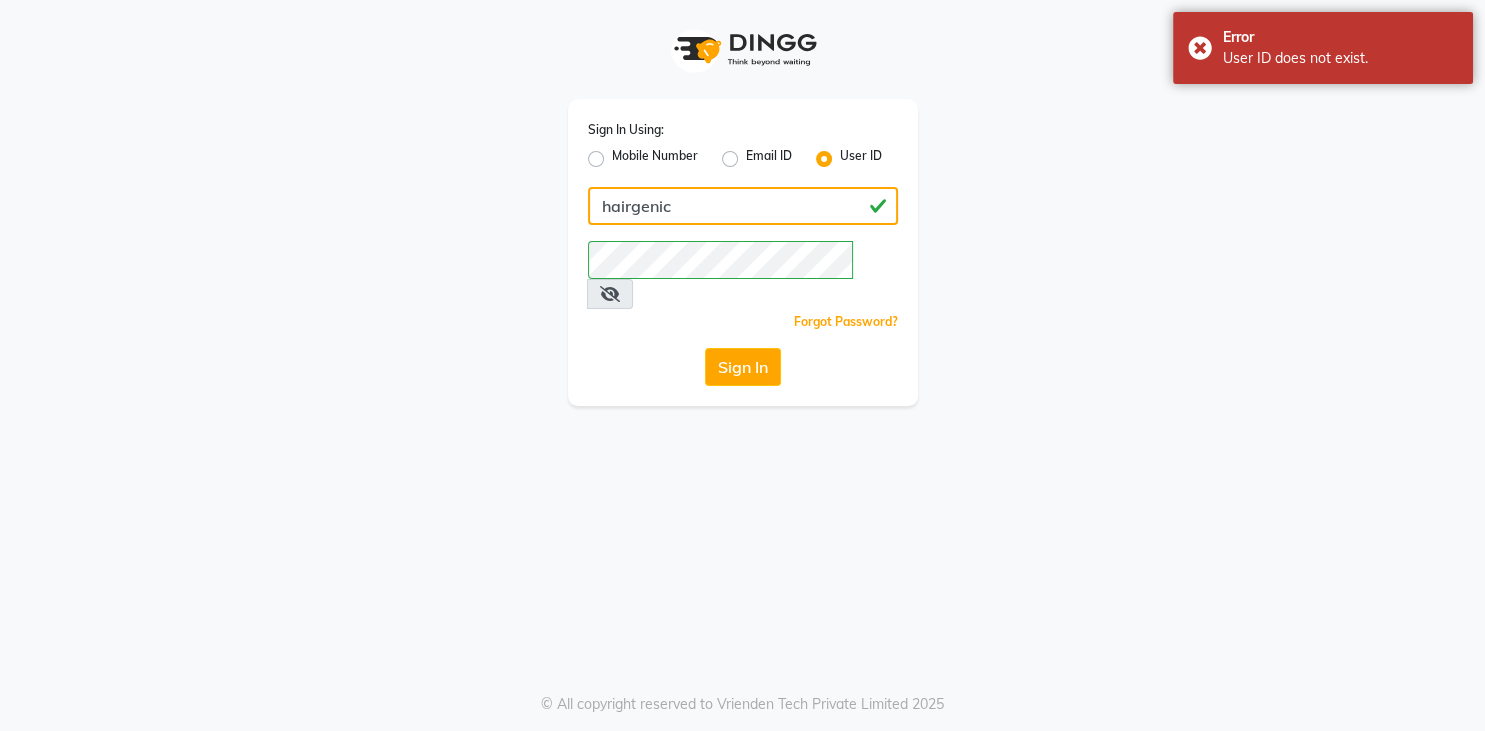 click on "hairgenic" 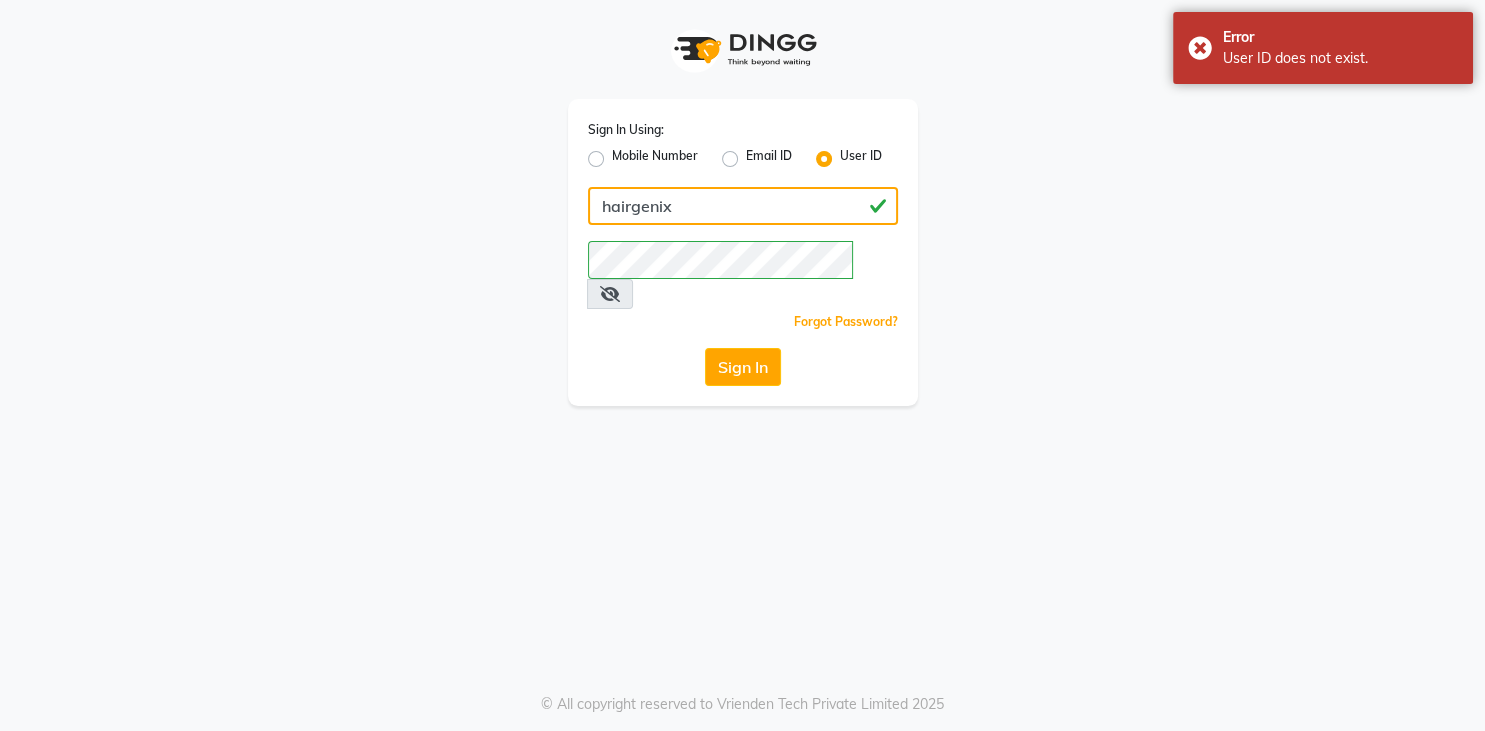 type on "hairgenix" 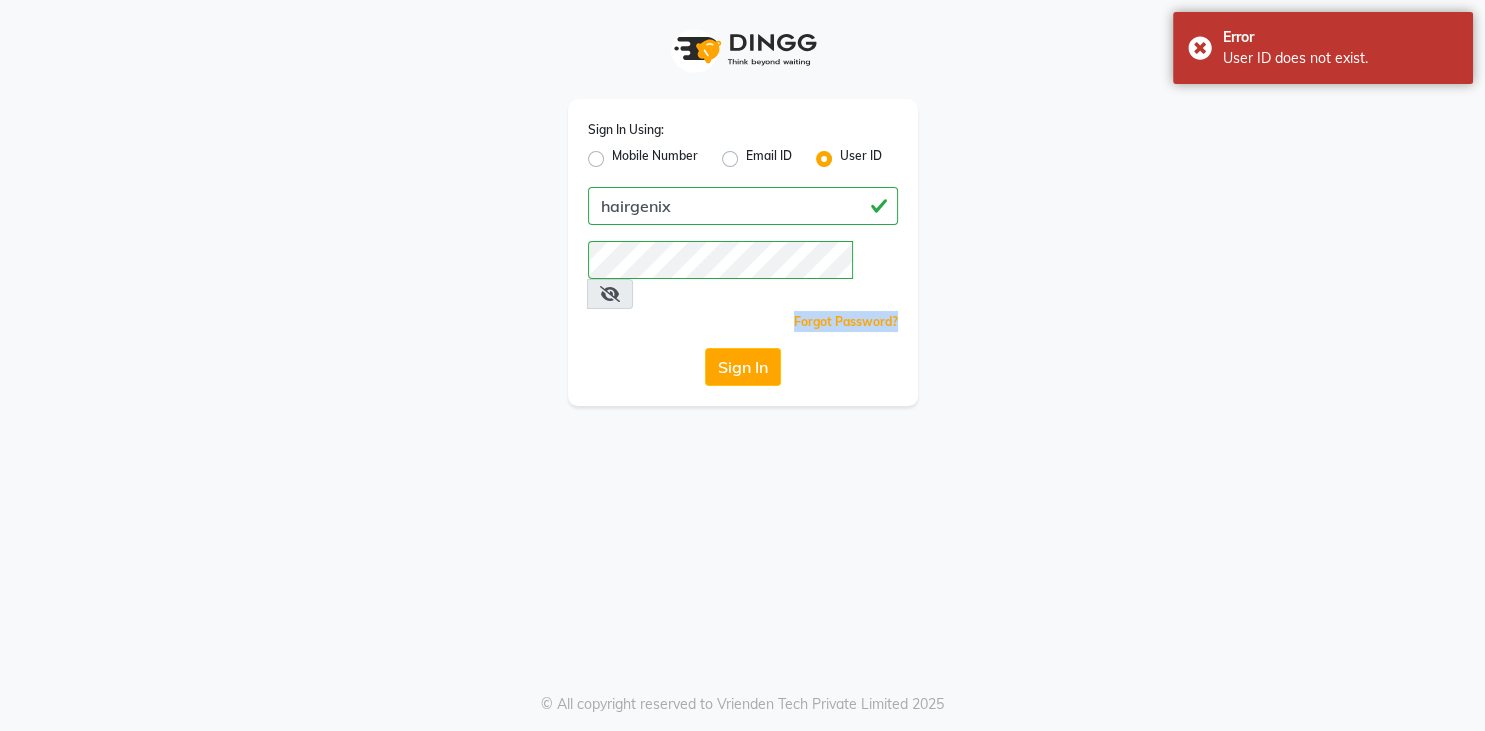 click on "Sign In Using: Mobile Number Email ID User ID hairgenix  Remember me Forgot Password?  Sign In   © All copyright reserved to Vrienden Tech Private Limited 2025" at bounding box center [742, 365] 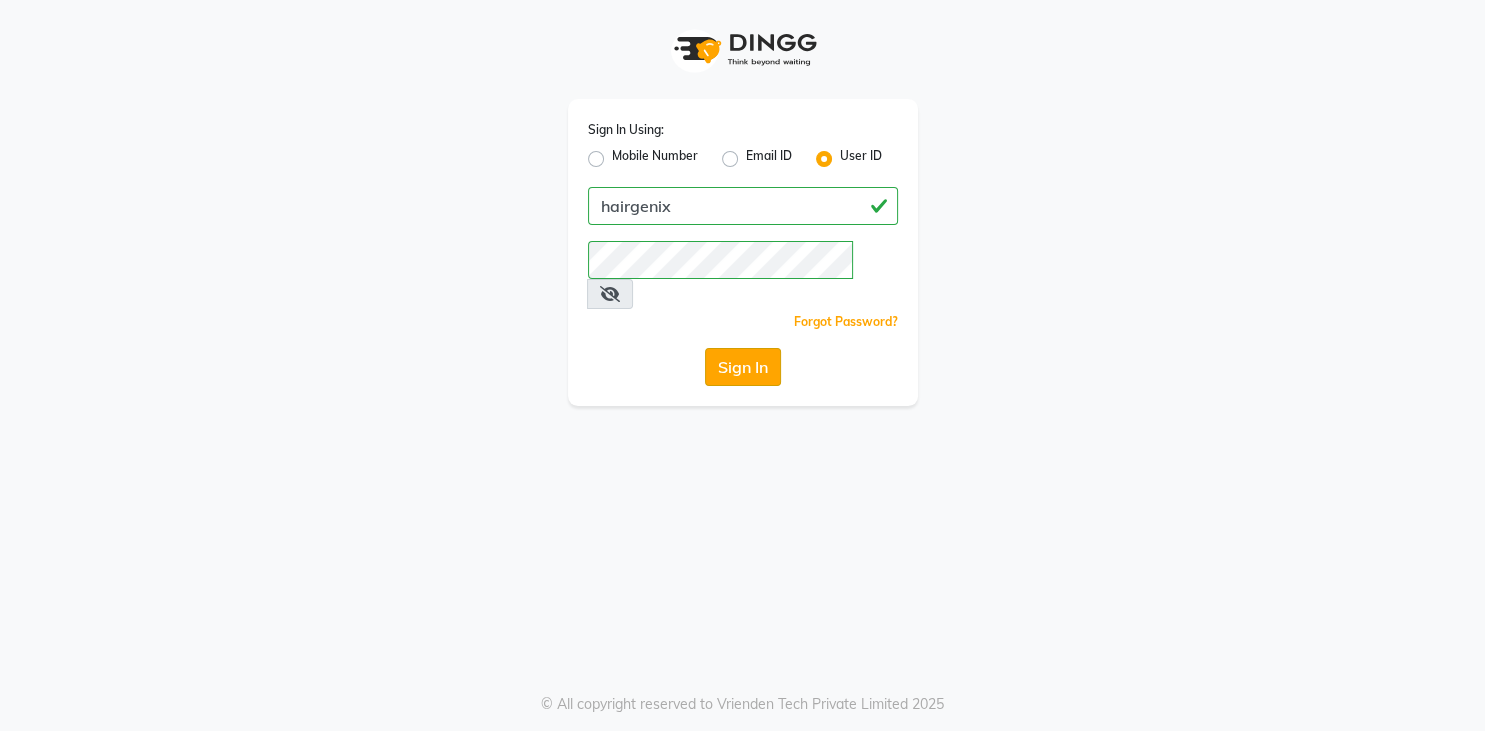 click on "Sign In" 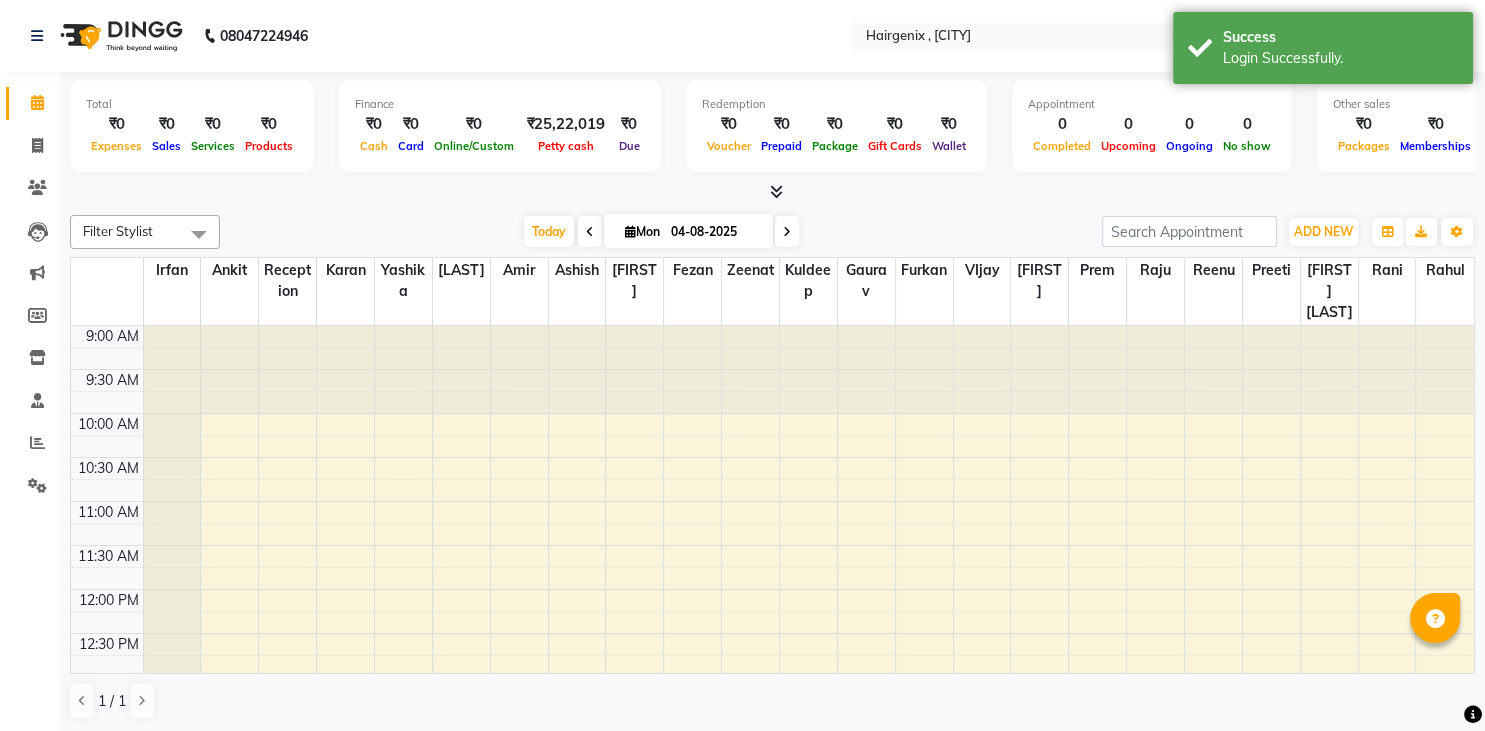 scroll, scrollTop: 0, scrollLeft: 0, axis: both 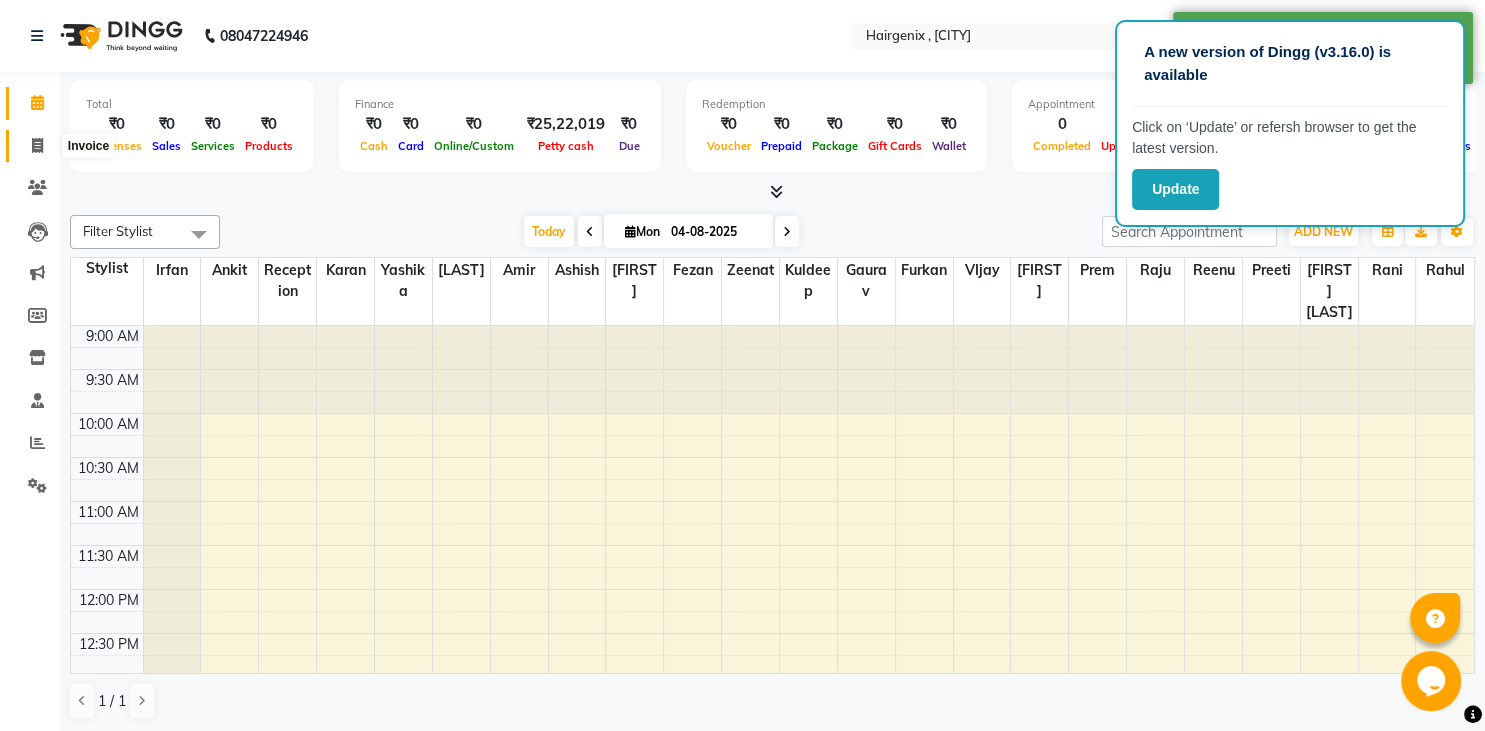 click 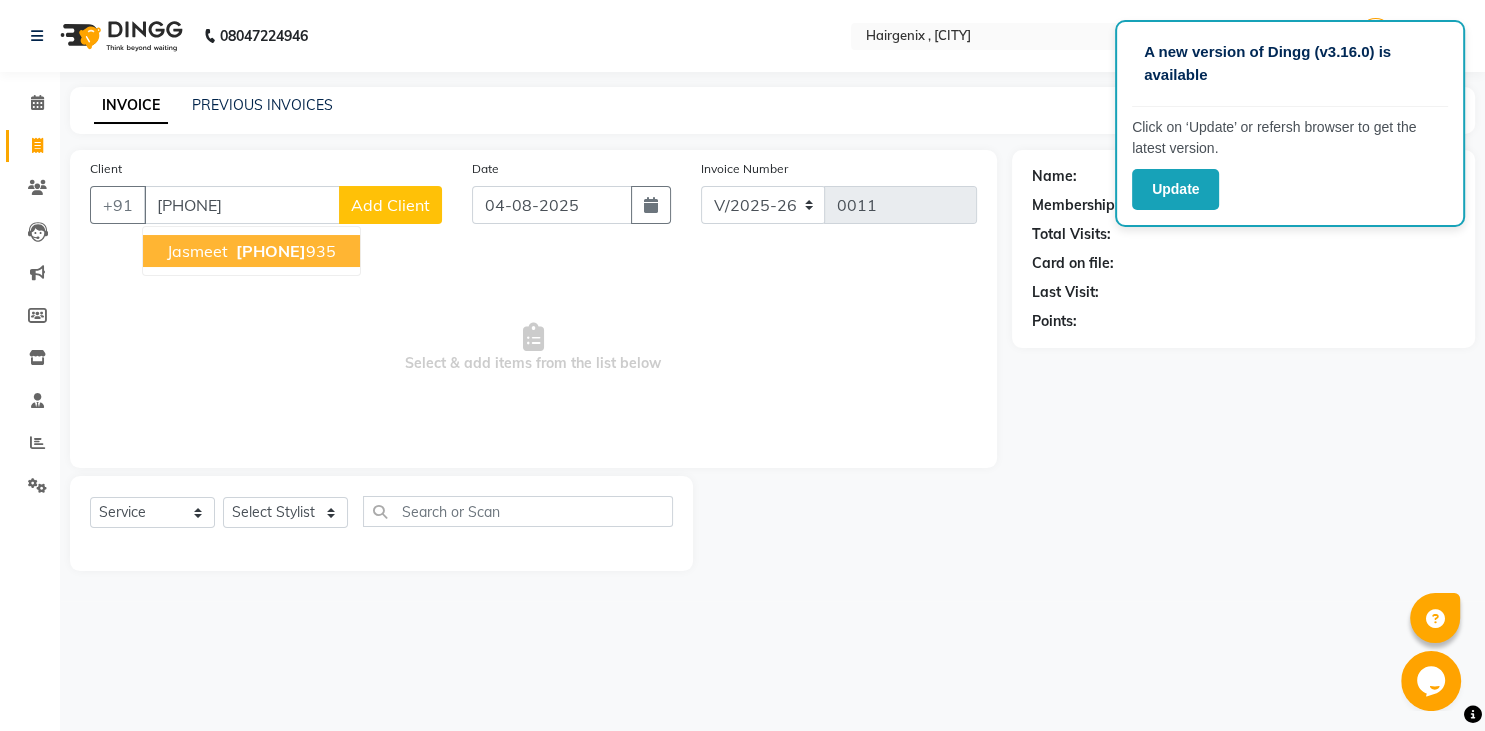 click on "8447587" at bounding box center [271, 251] 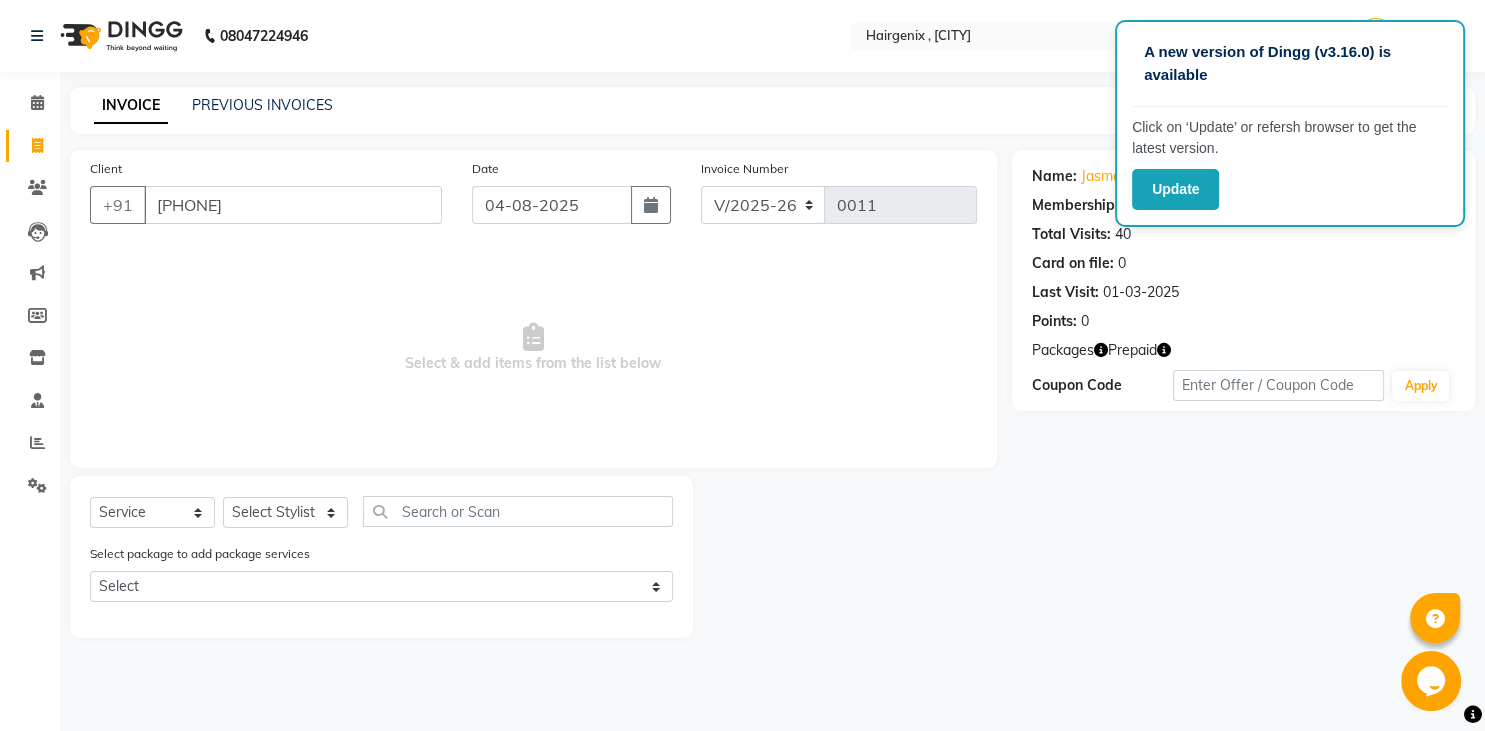 click on "Total Visits:" 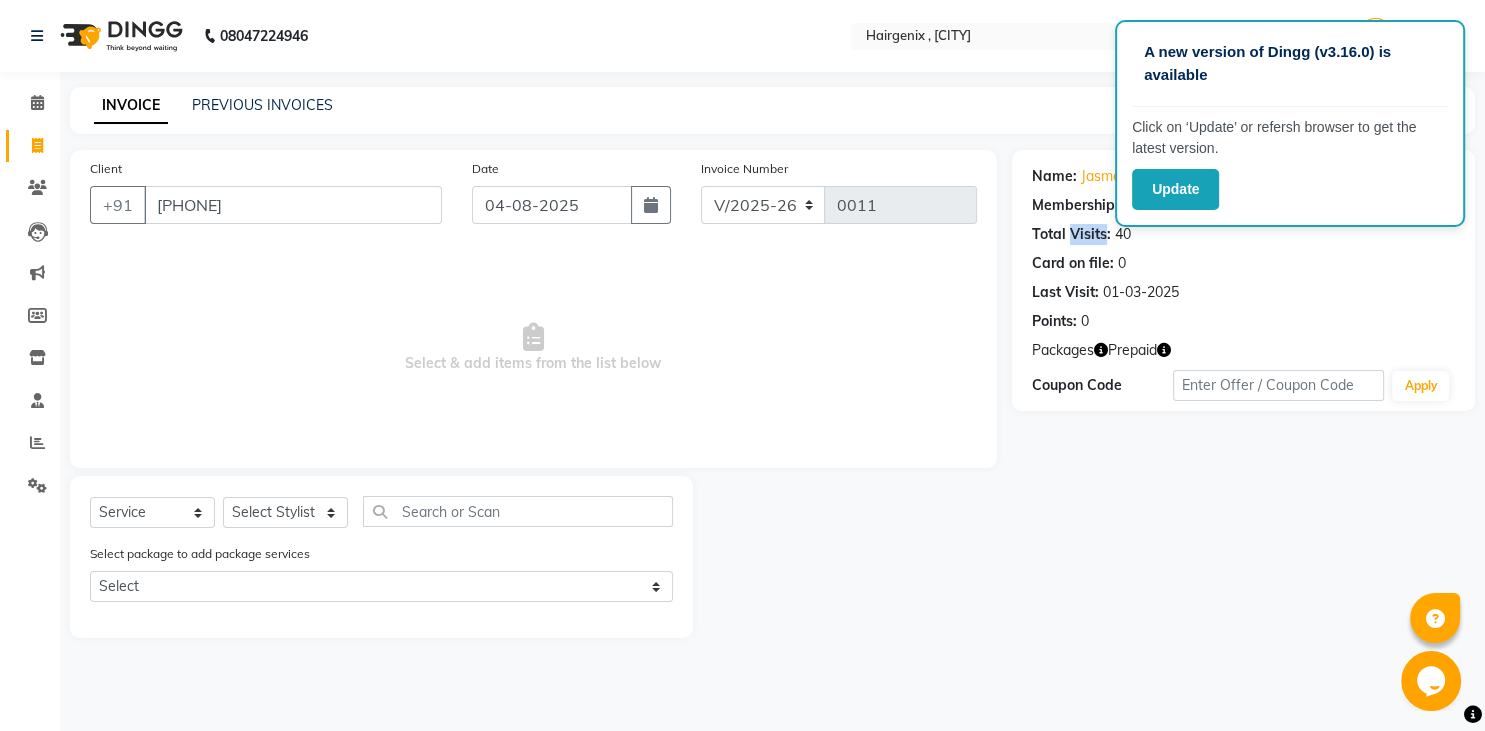 click on "Total Visits:" 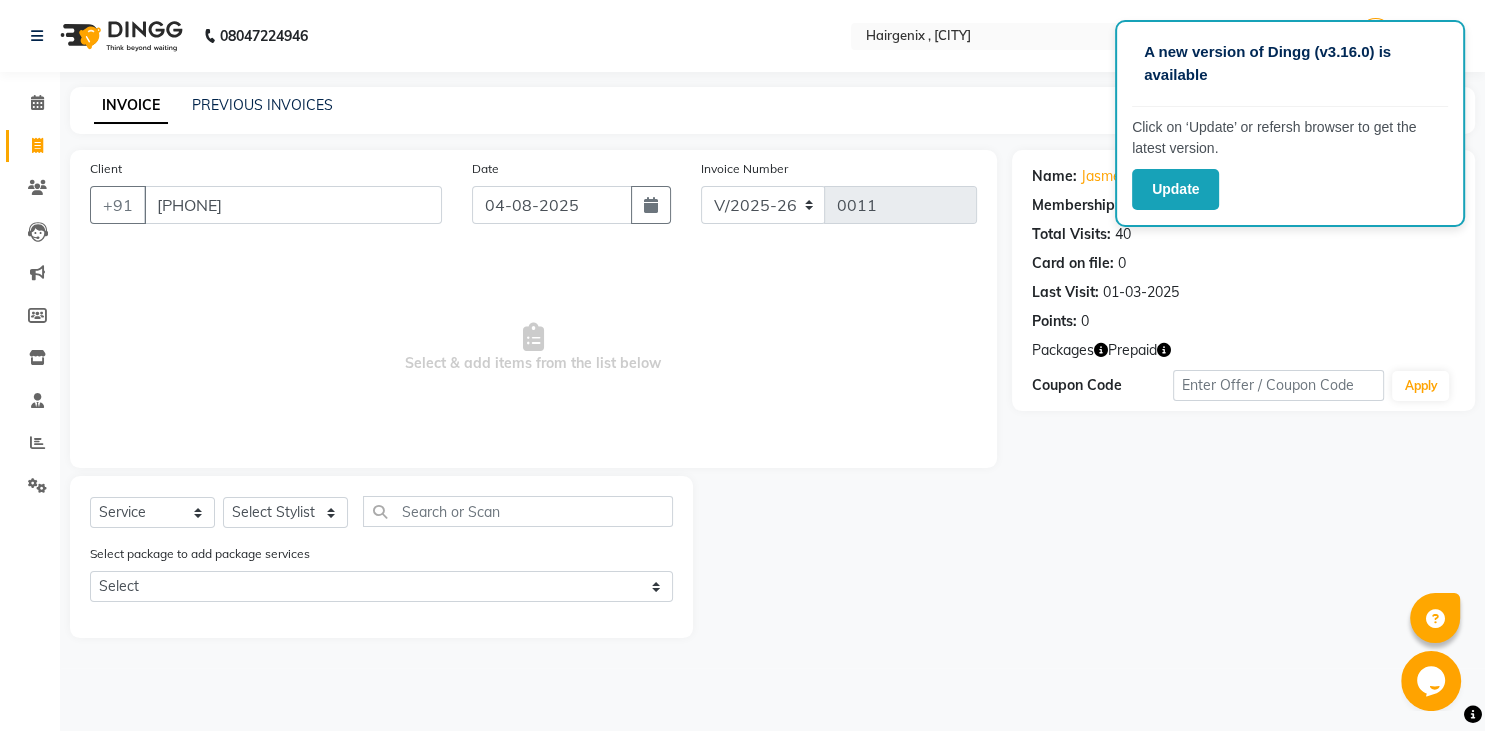 click on "Total Visits:  40" 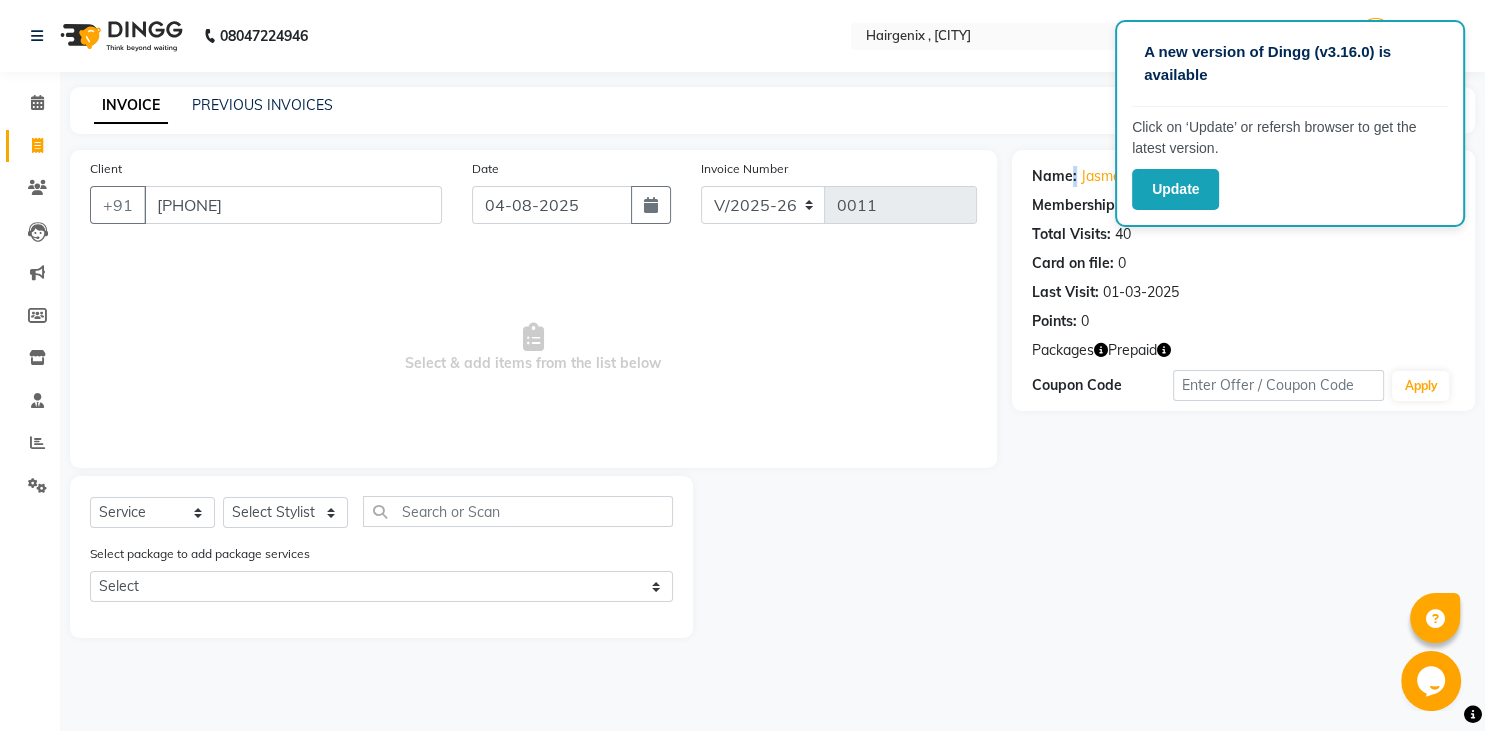 click on "Name:" 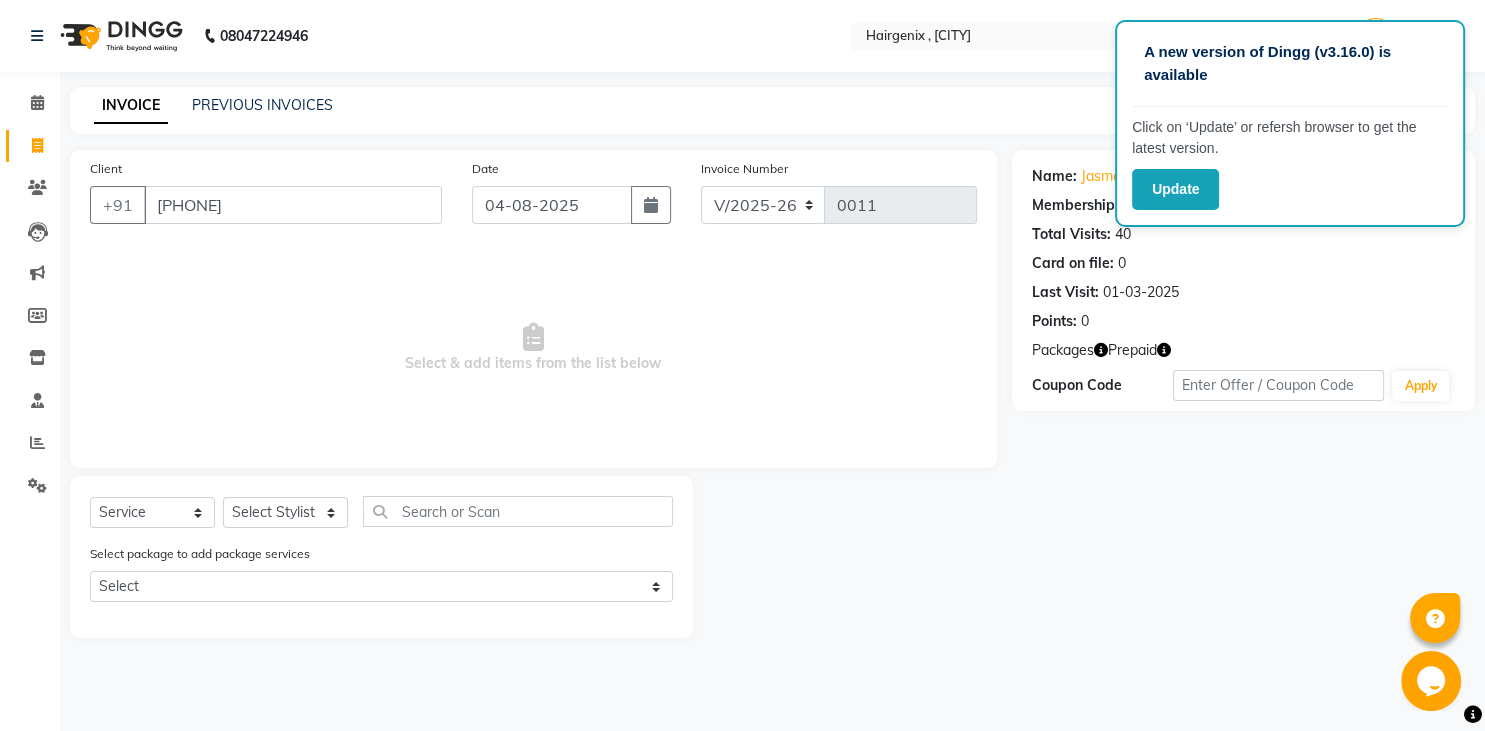 click on "Name:" 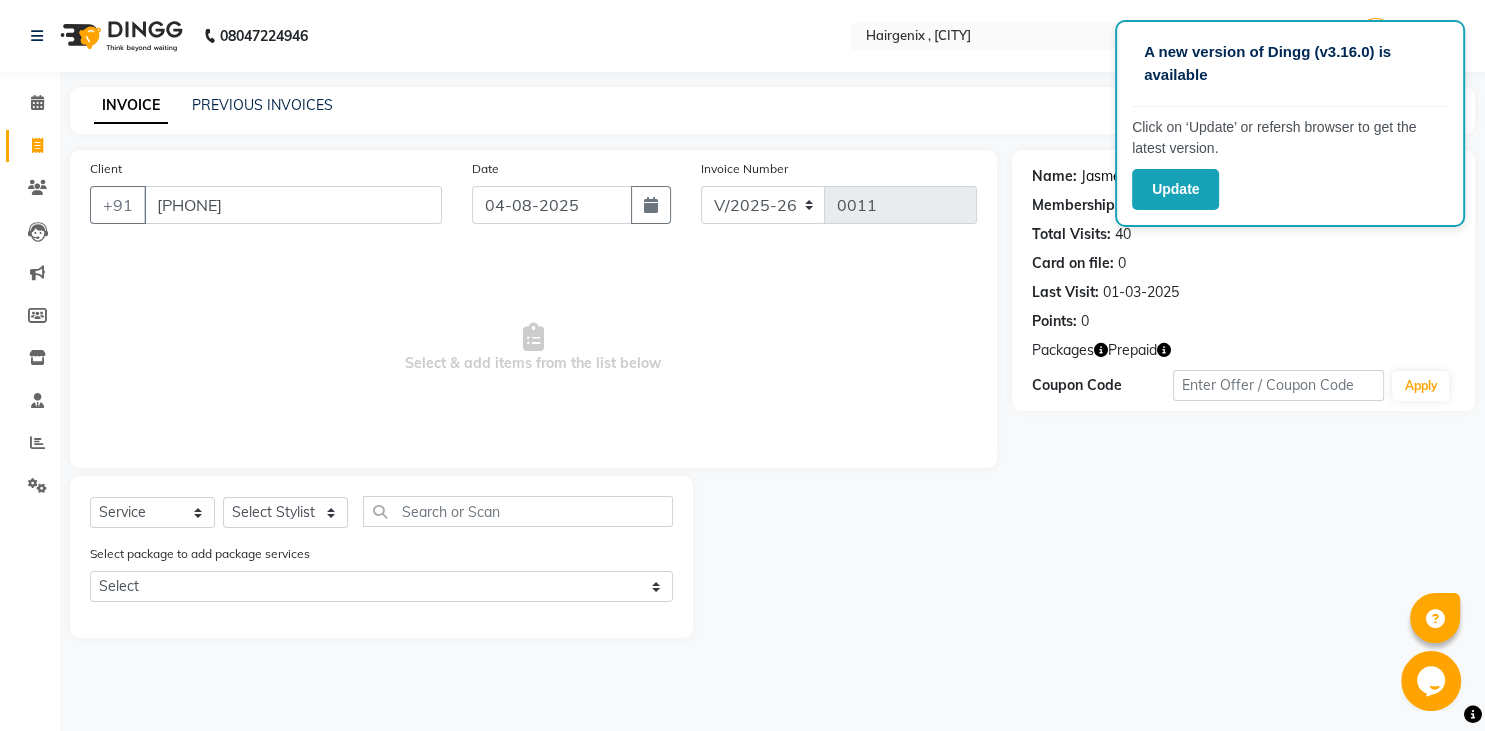click on "Jasmeet" 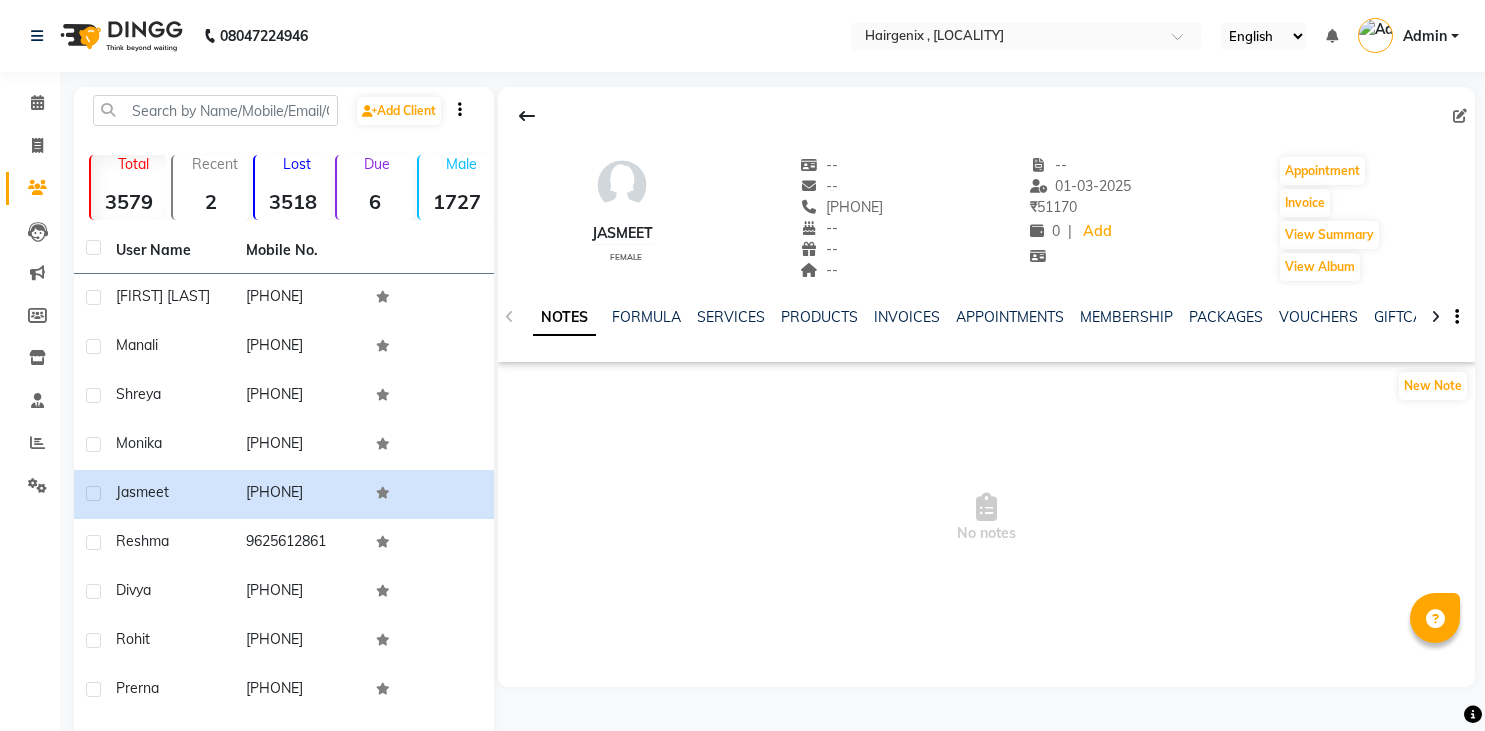 scroll, scrollTop: 0, scrollLeft: 0, axis: both 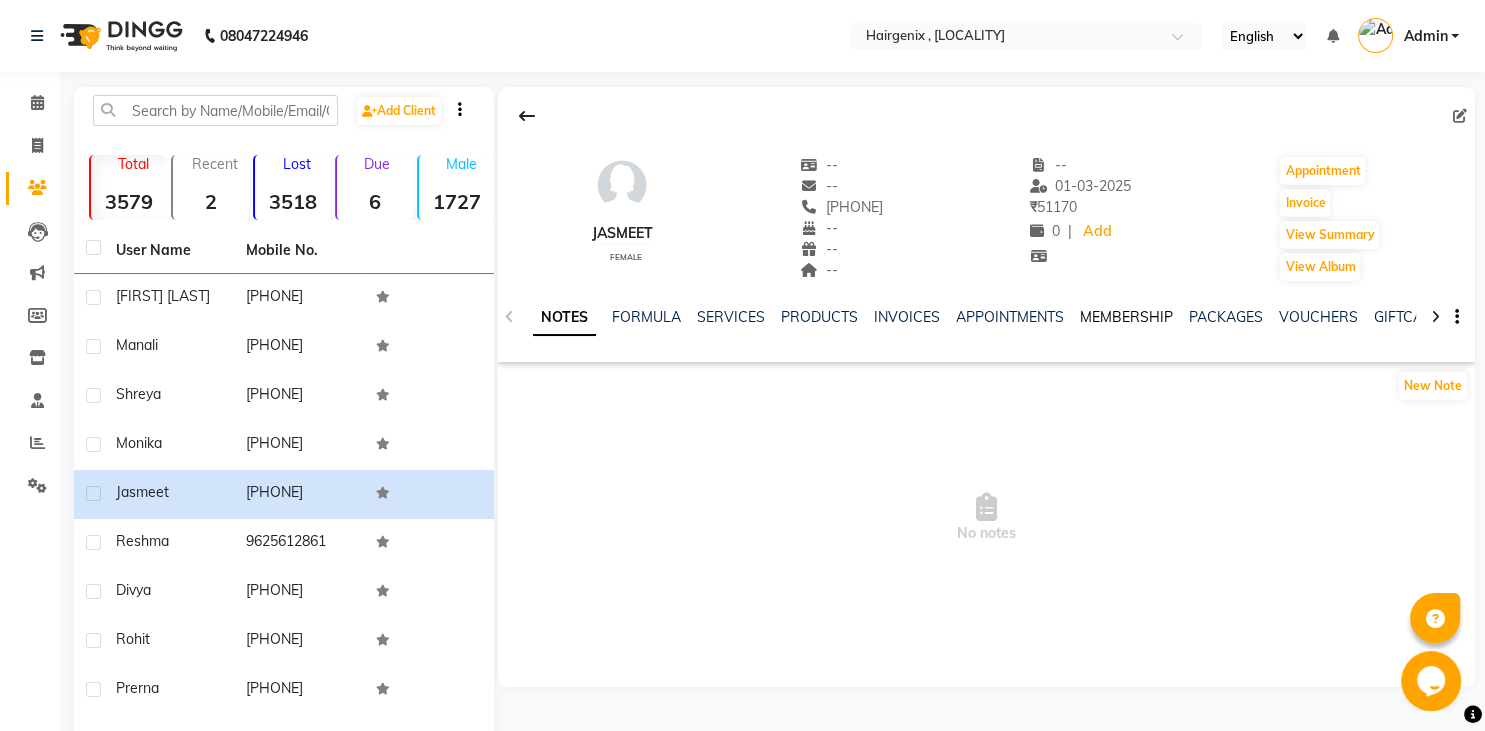 click on "MEMBERSHIP" 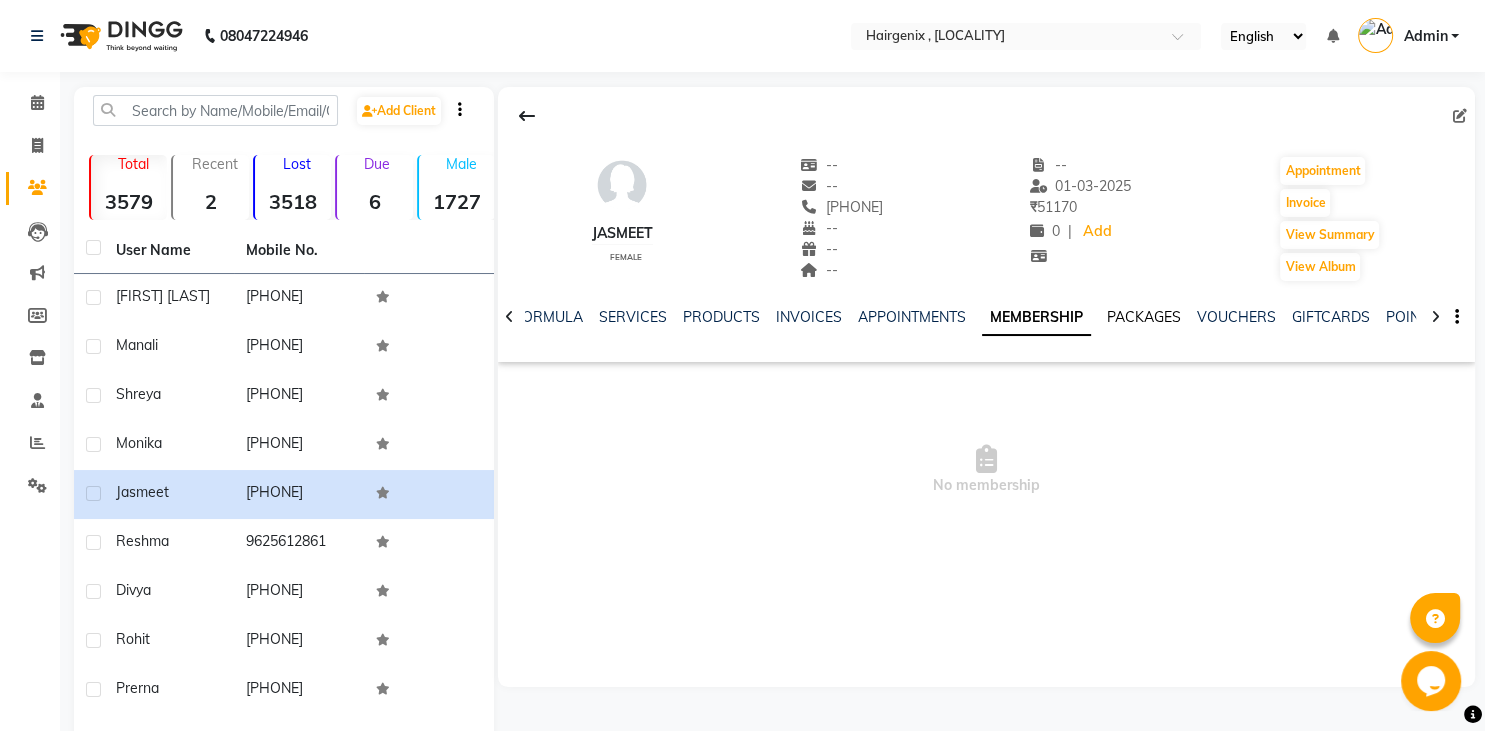 click on "PACKAGES" 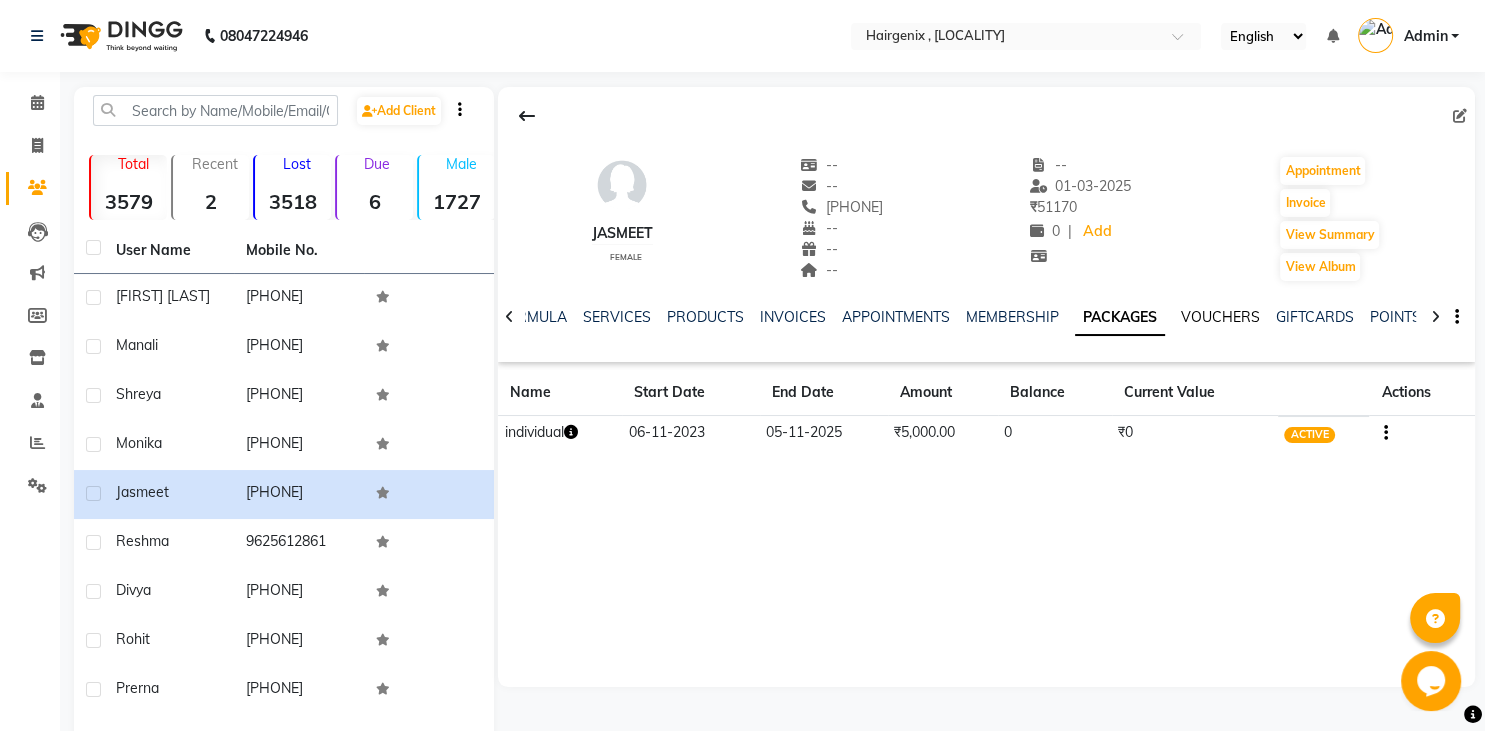 click on "VOUCHERS" 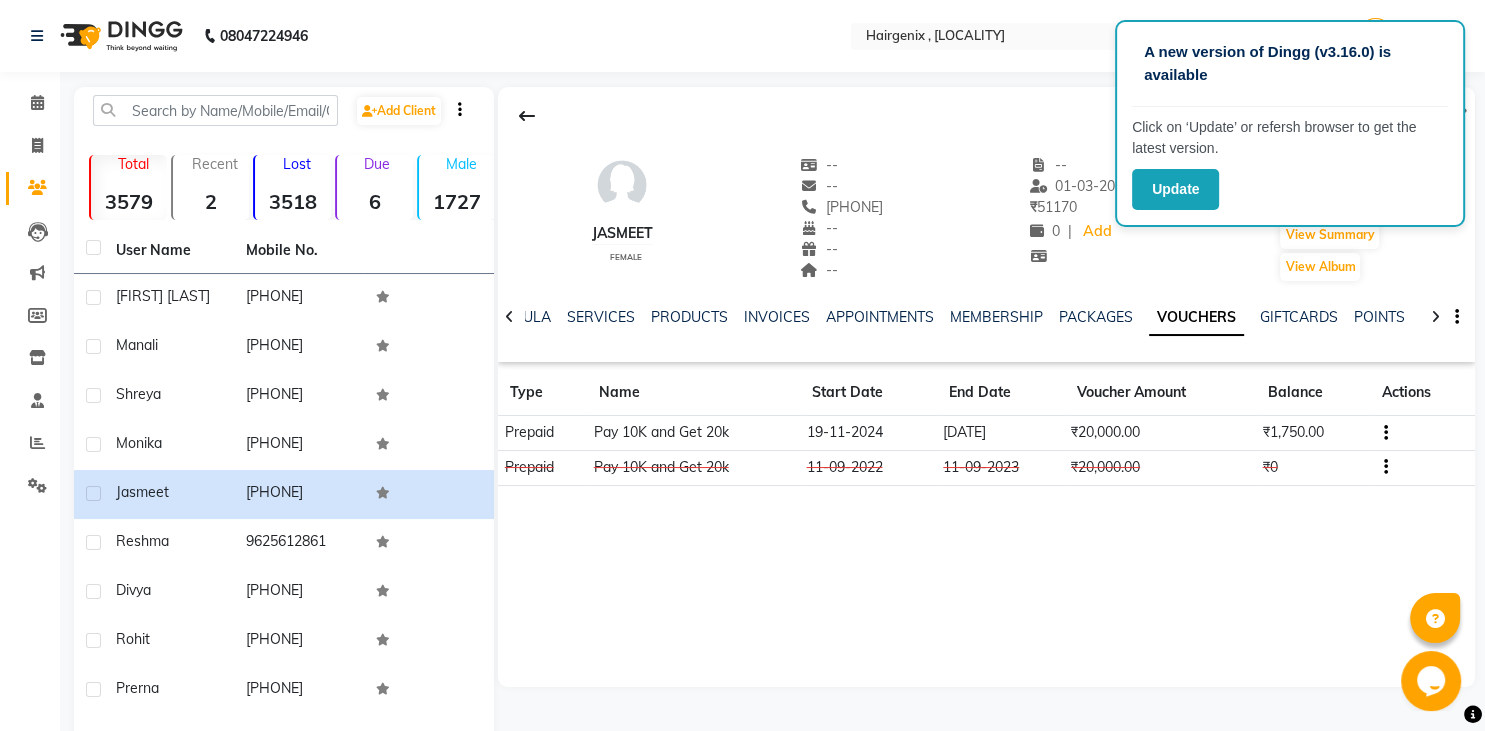 click on "₹20,000.00" 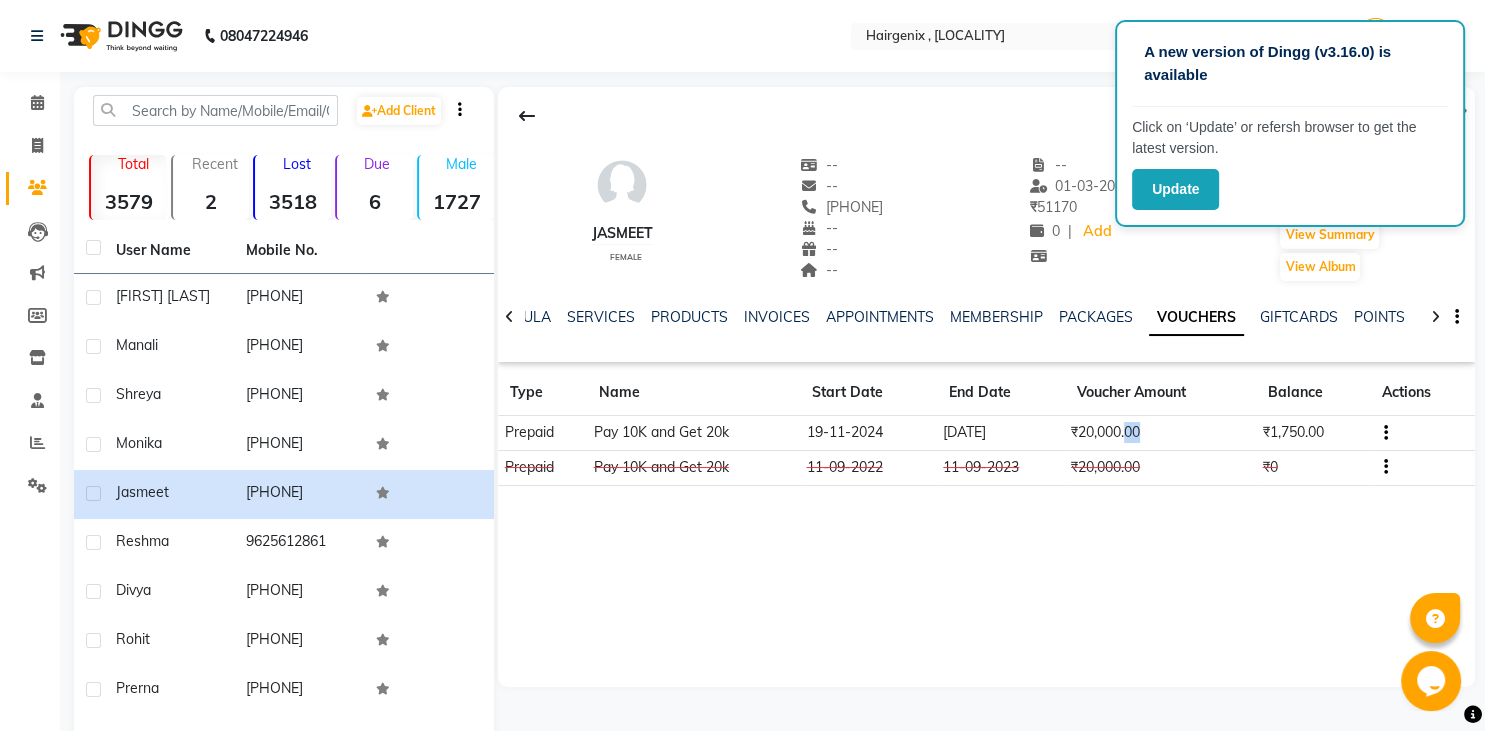 click on "₹20,000.00" 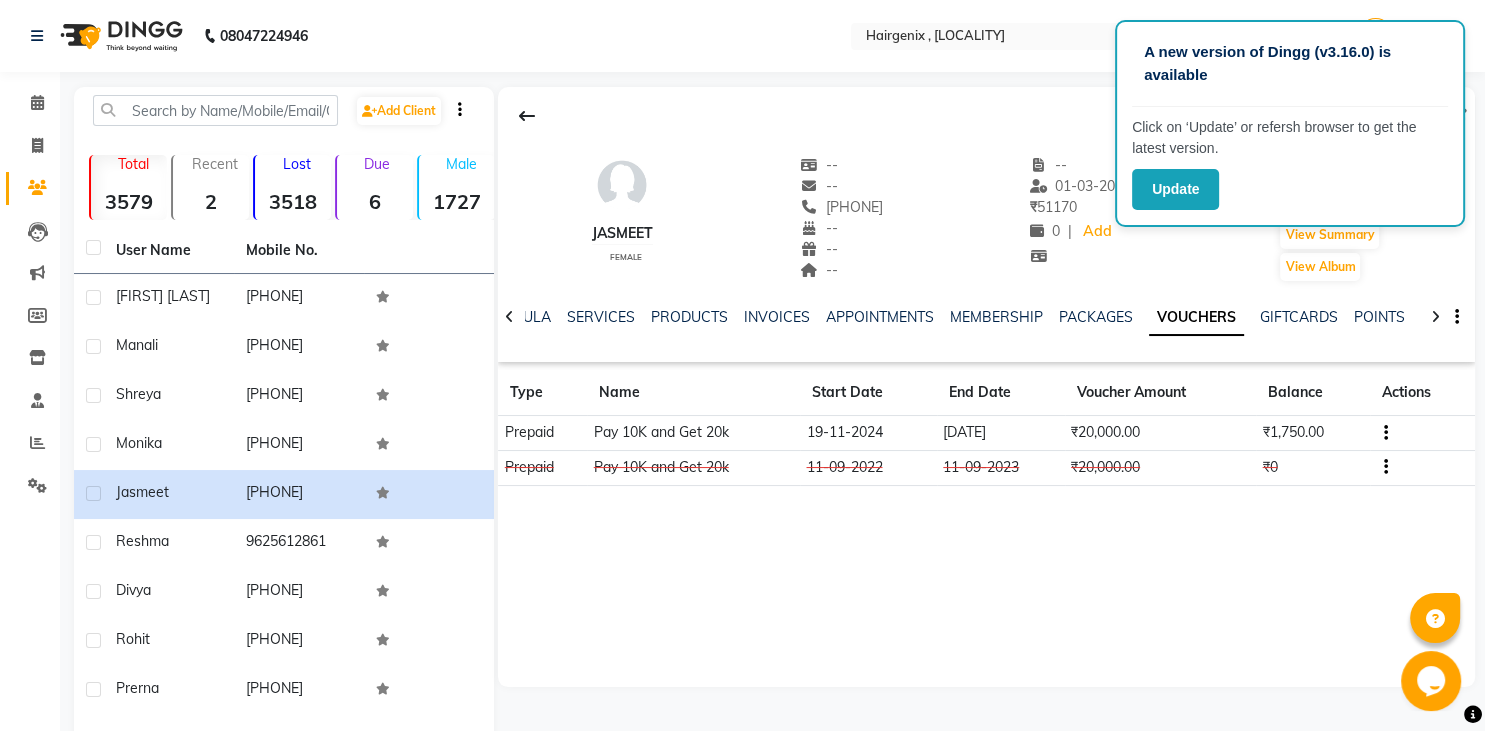 click on "₹1,750.00" 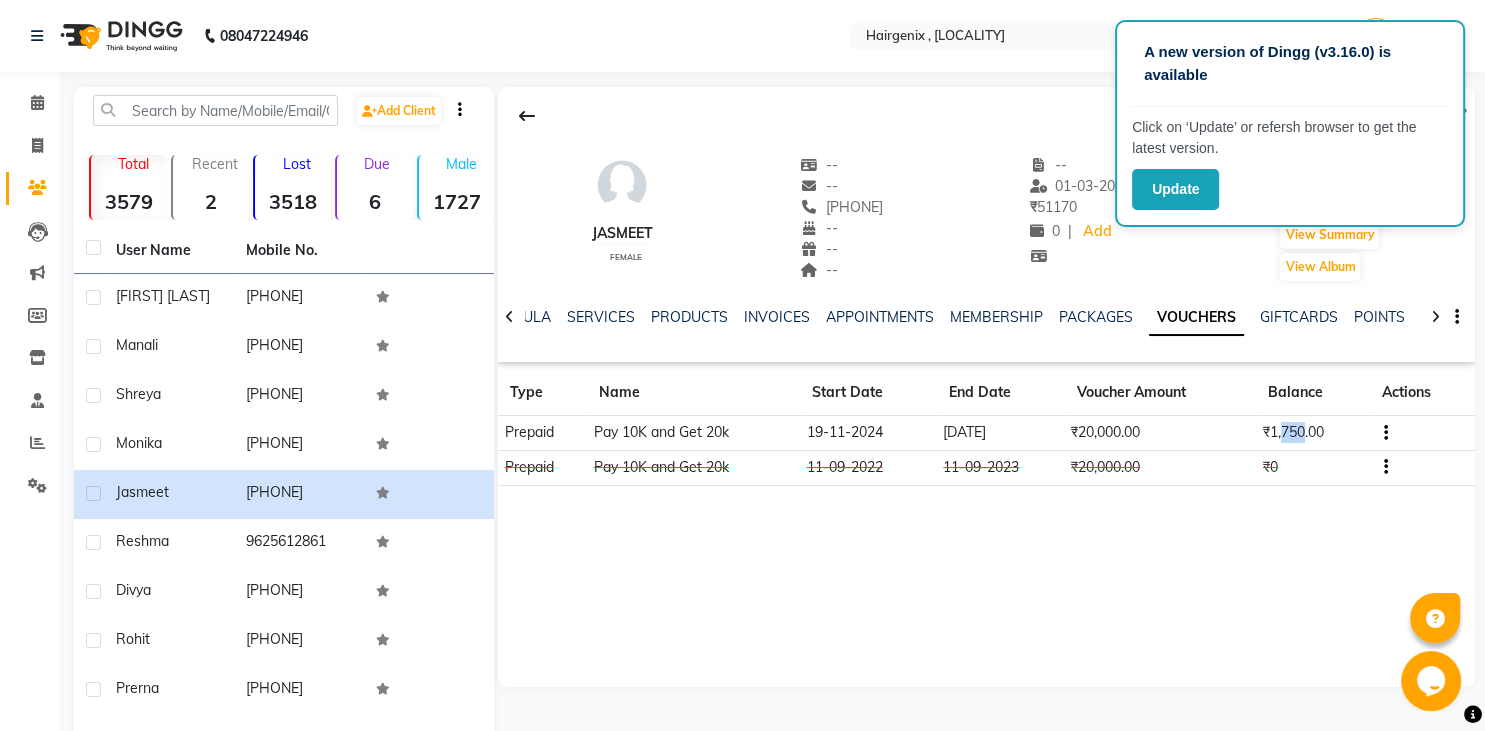 click on "₹1,750.00" 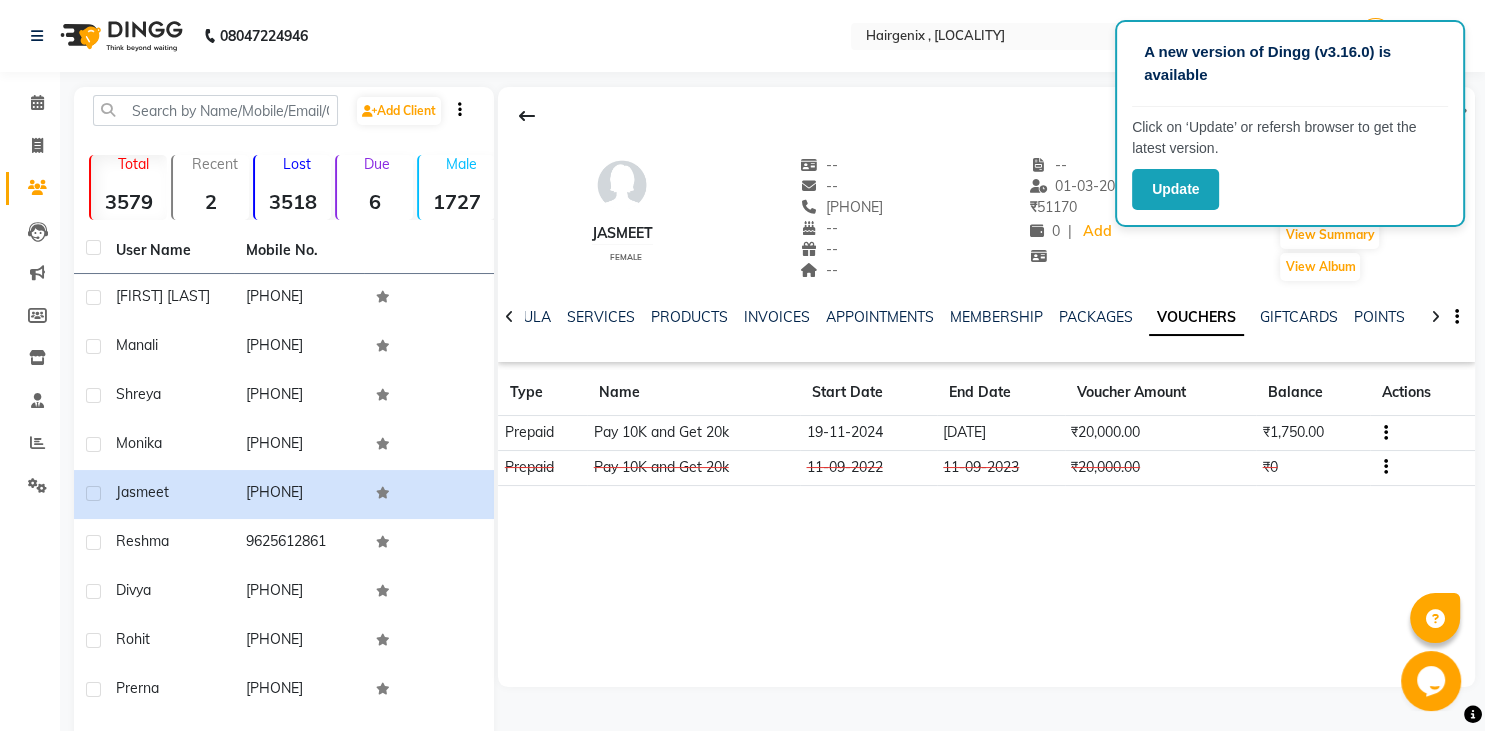click on "₹1,750.00" 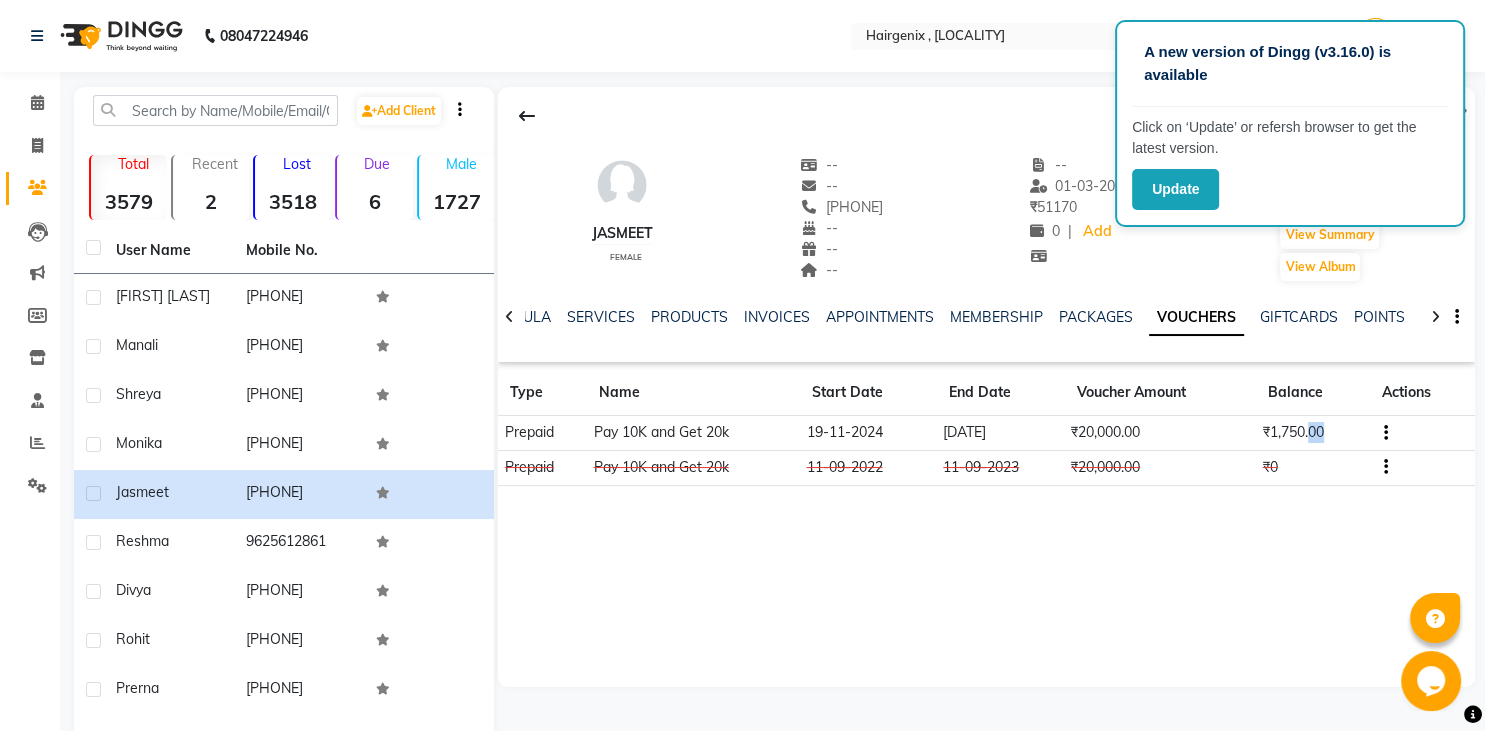 click on "₹1,750.00" 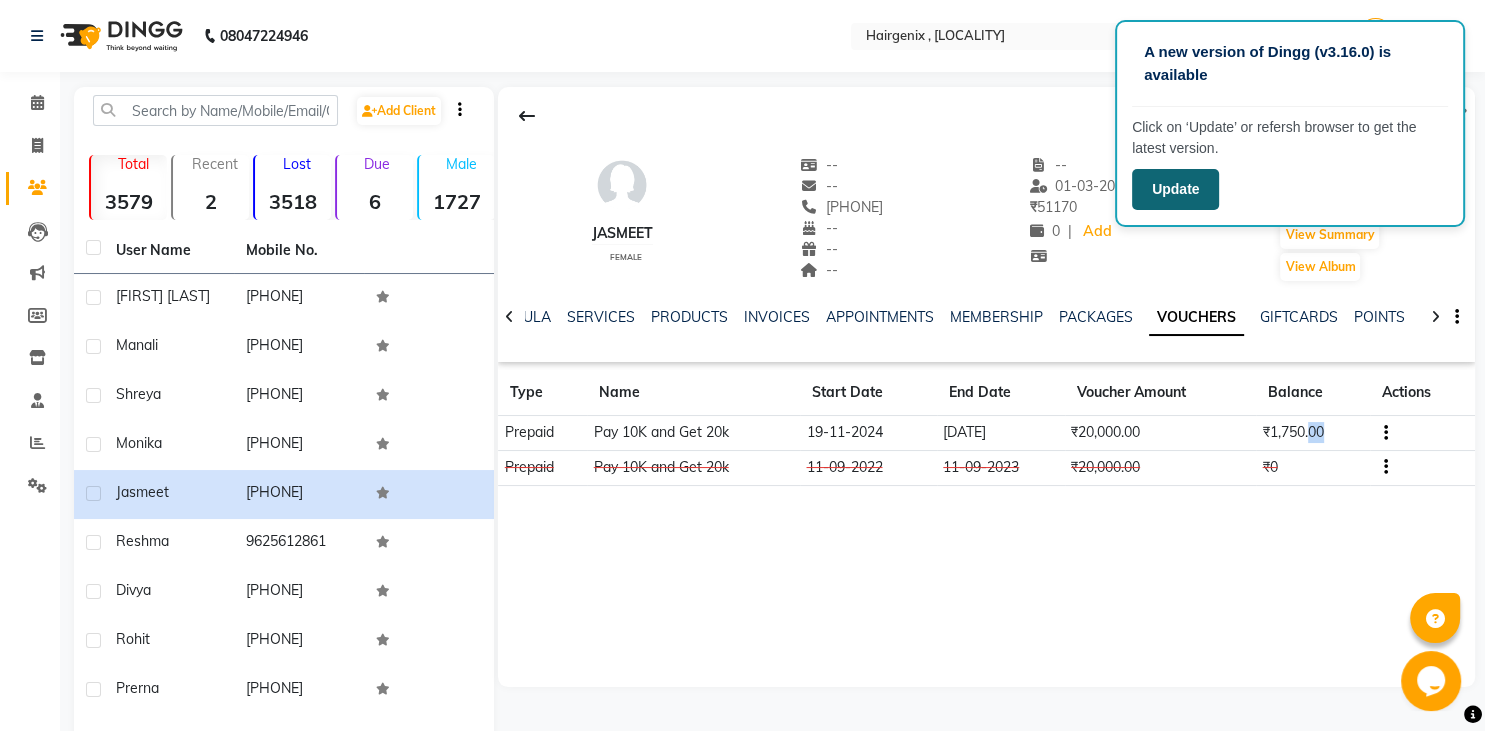 click on "Update" 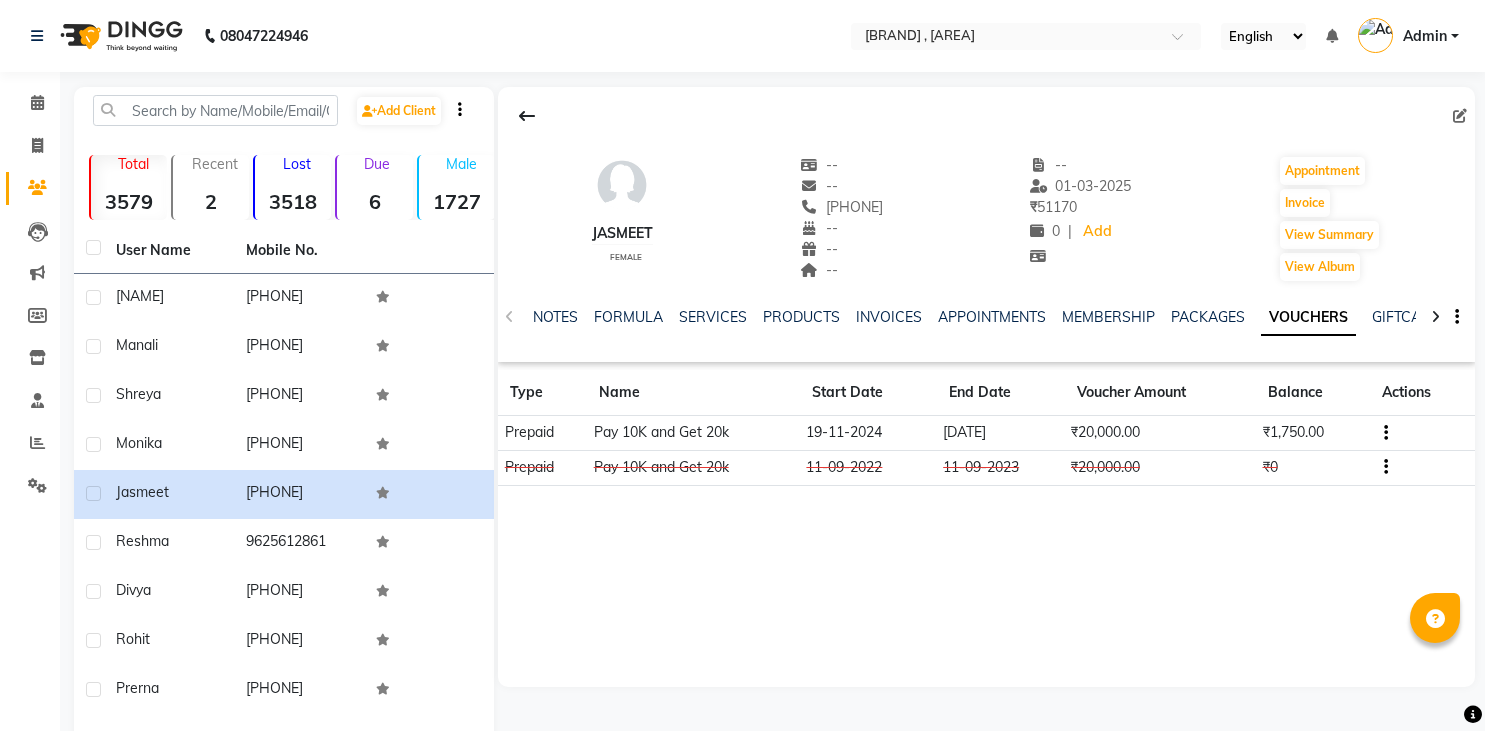 scroll, scrollTop: 0, scrollLeft: 0, axis: both 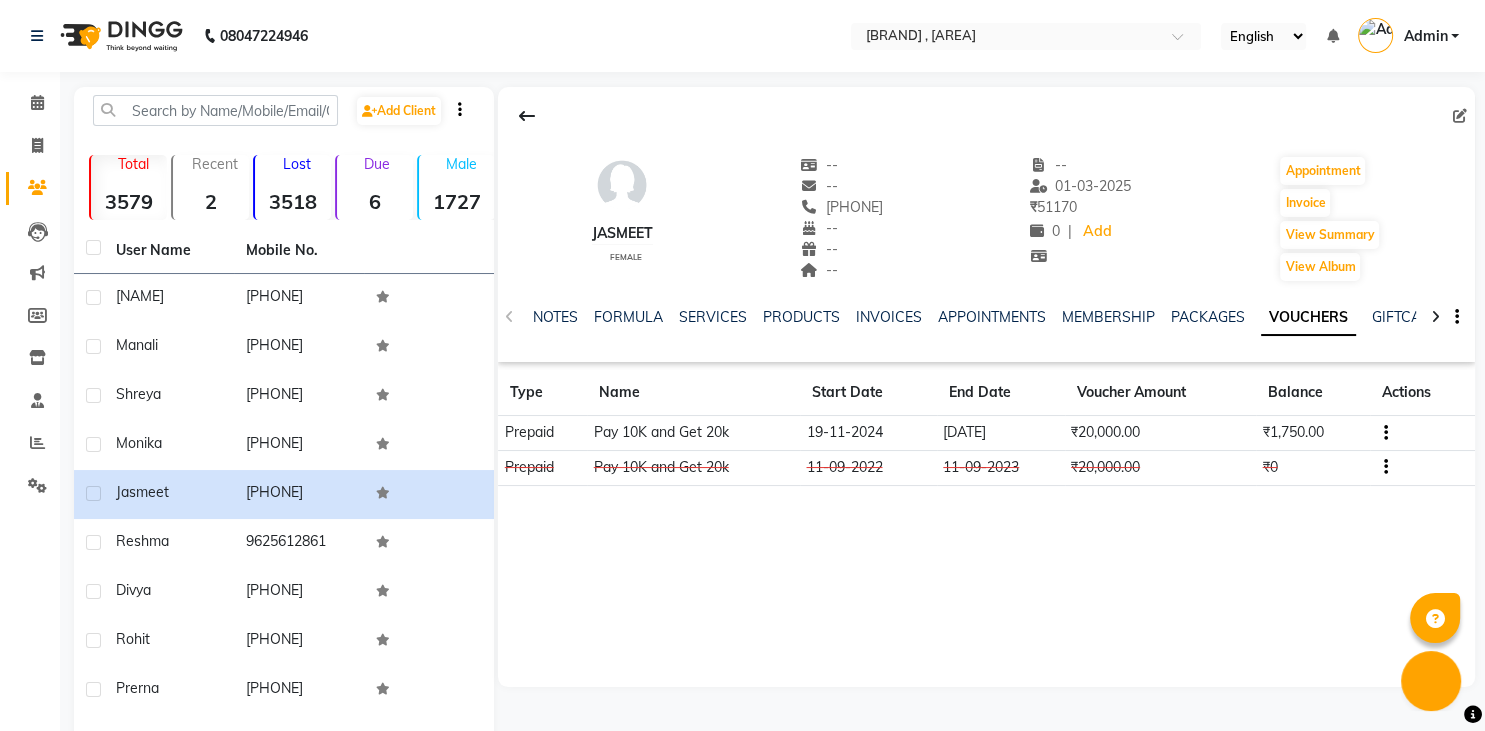 click on "Pay 10K and Get  20k" 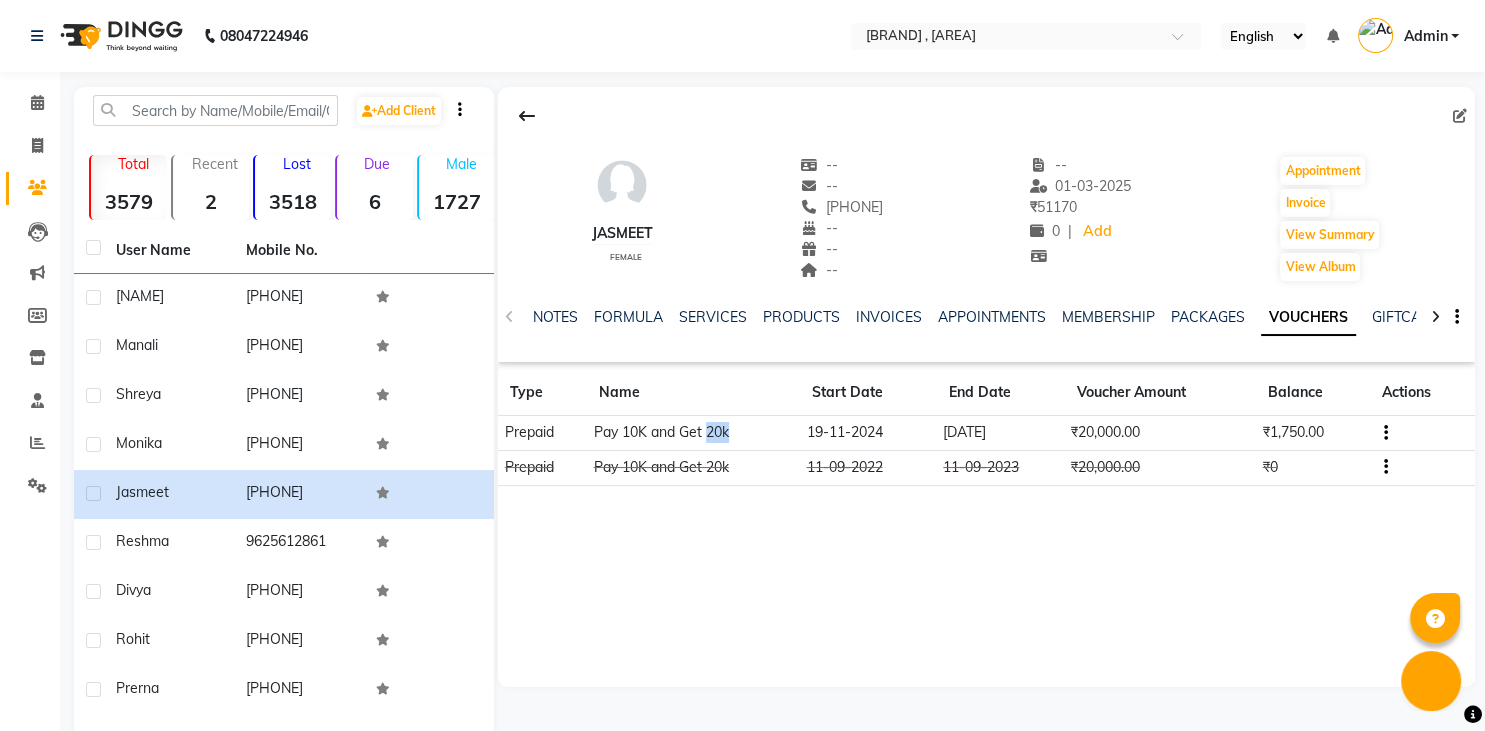 click on "Pay 10K and Get  20k" 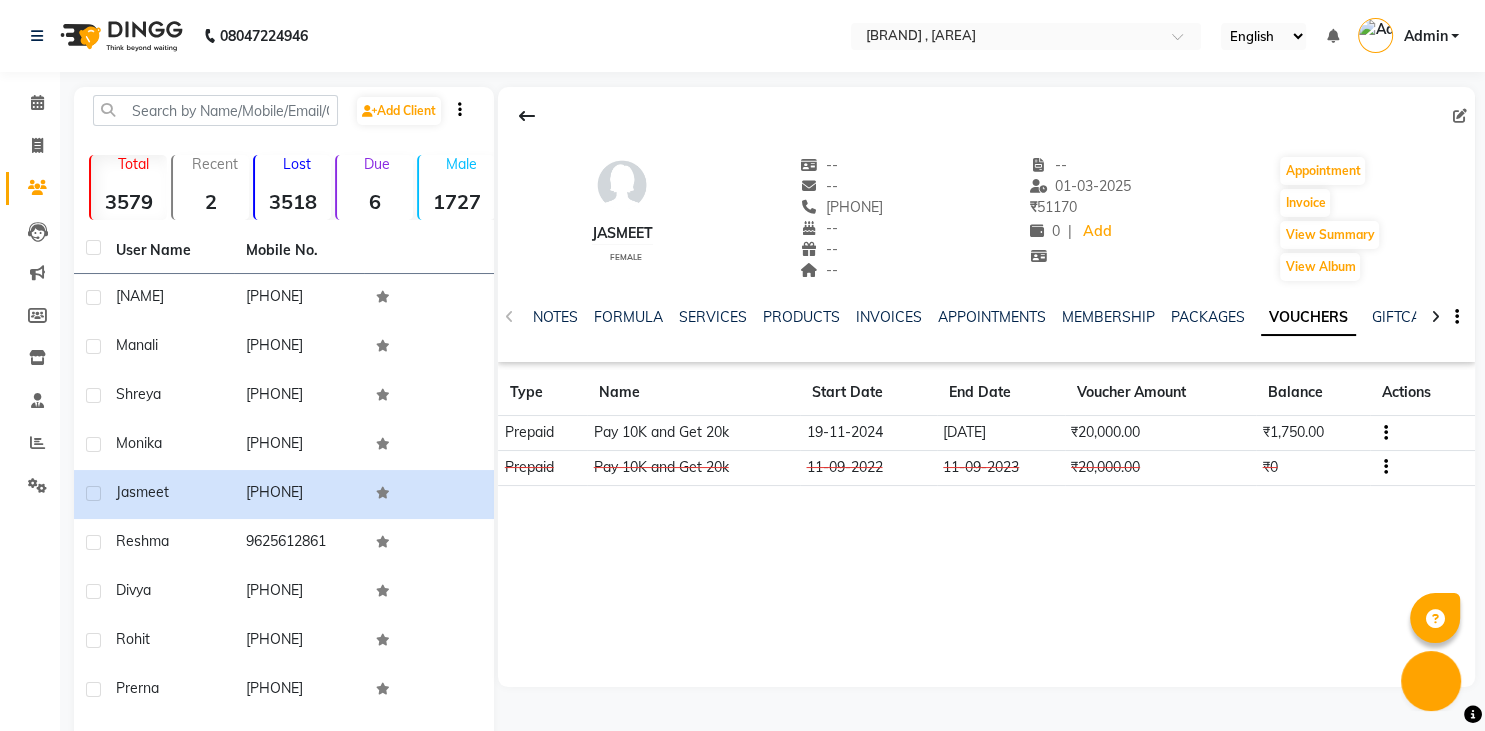 click on "19-11-2024" 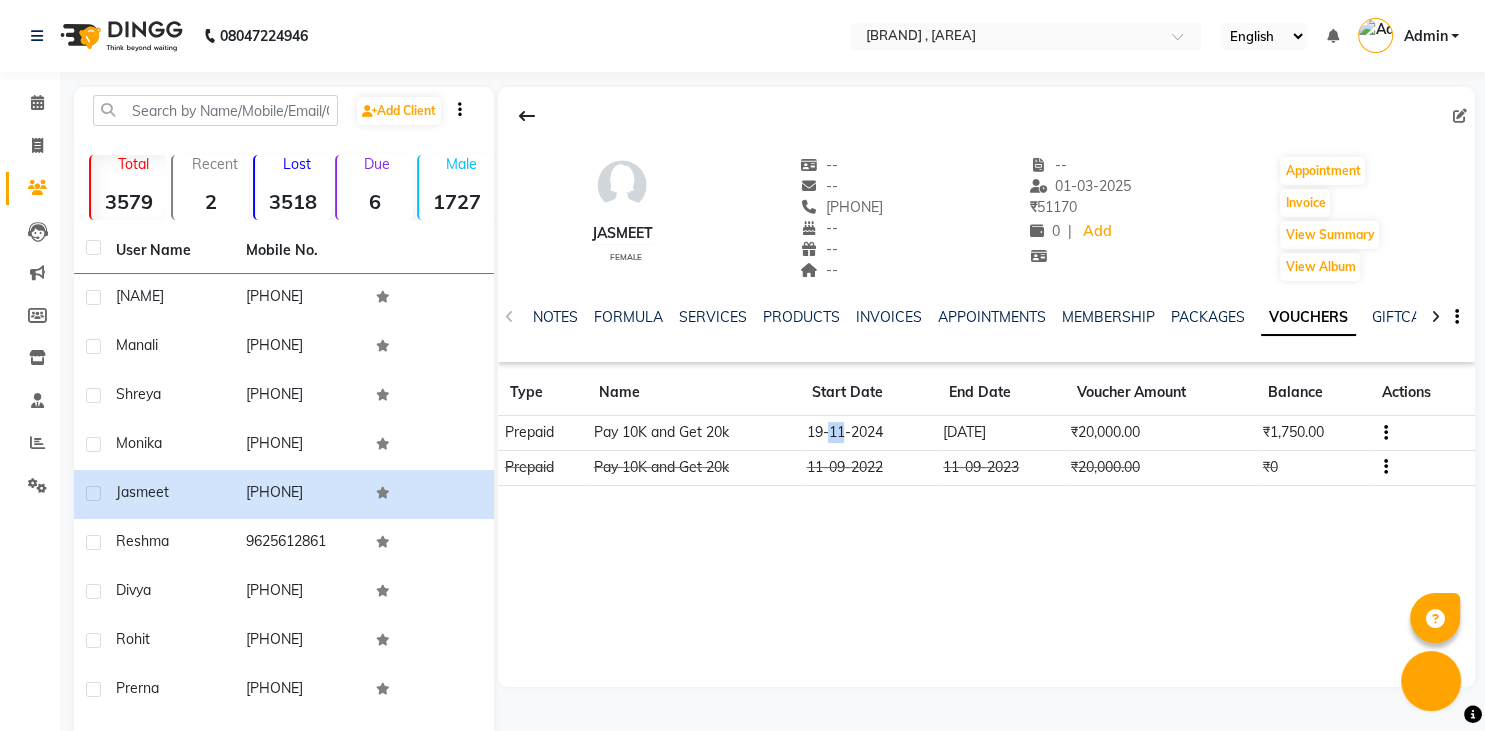 click on "19-11-2024" 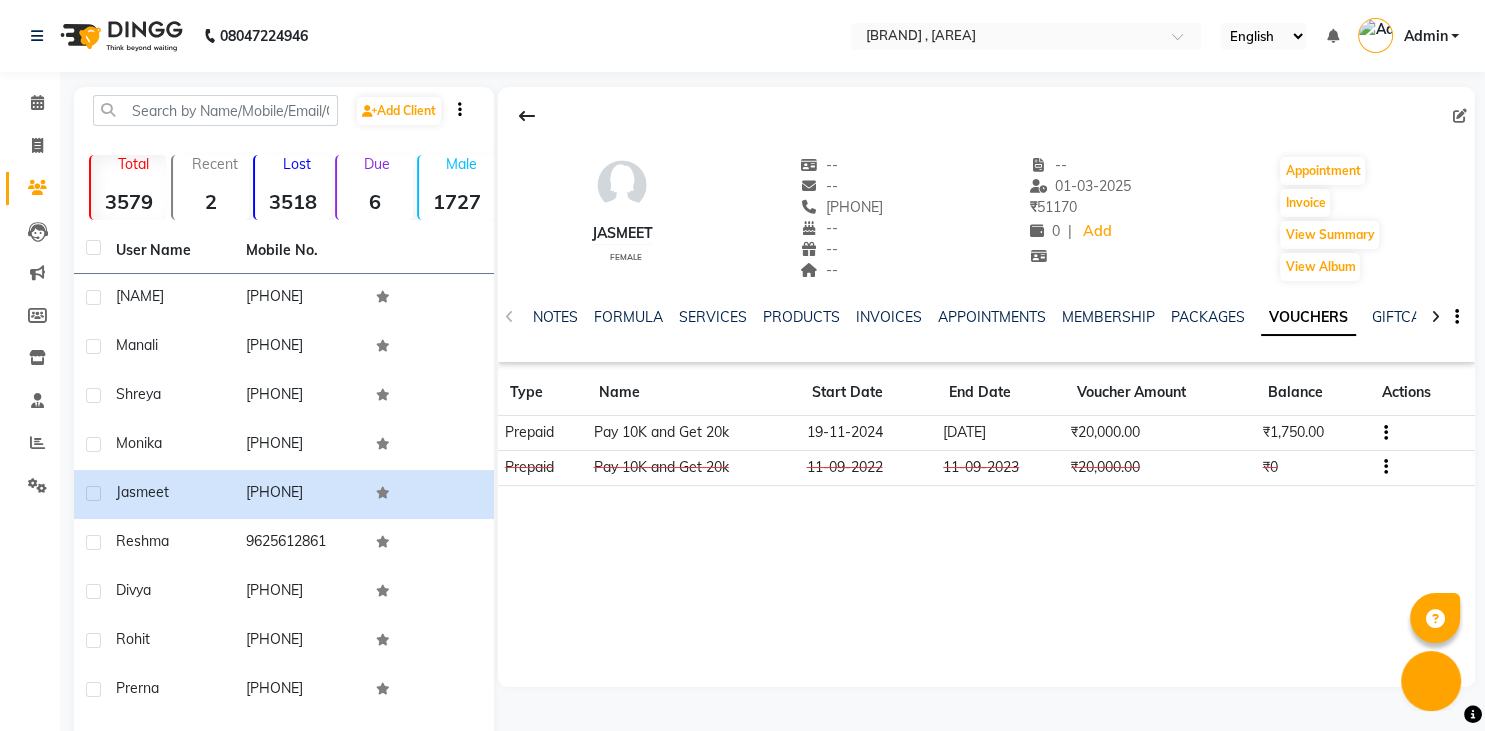 click on "19-11-2024" 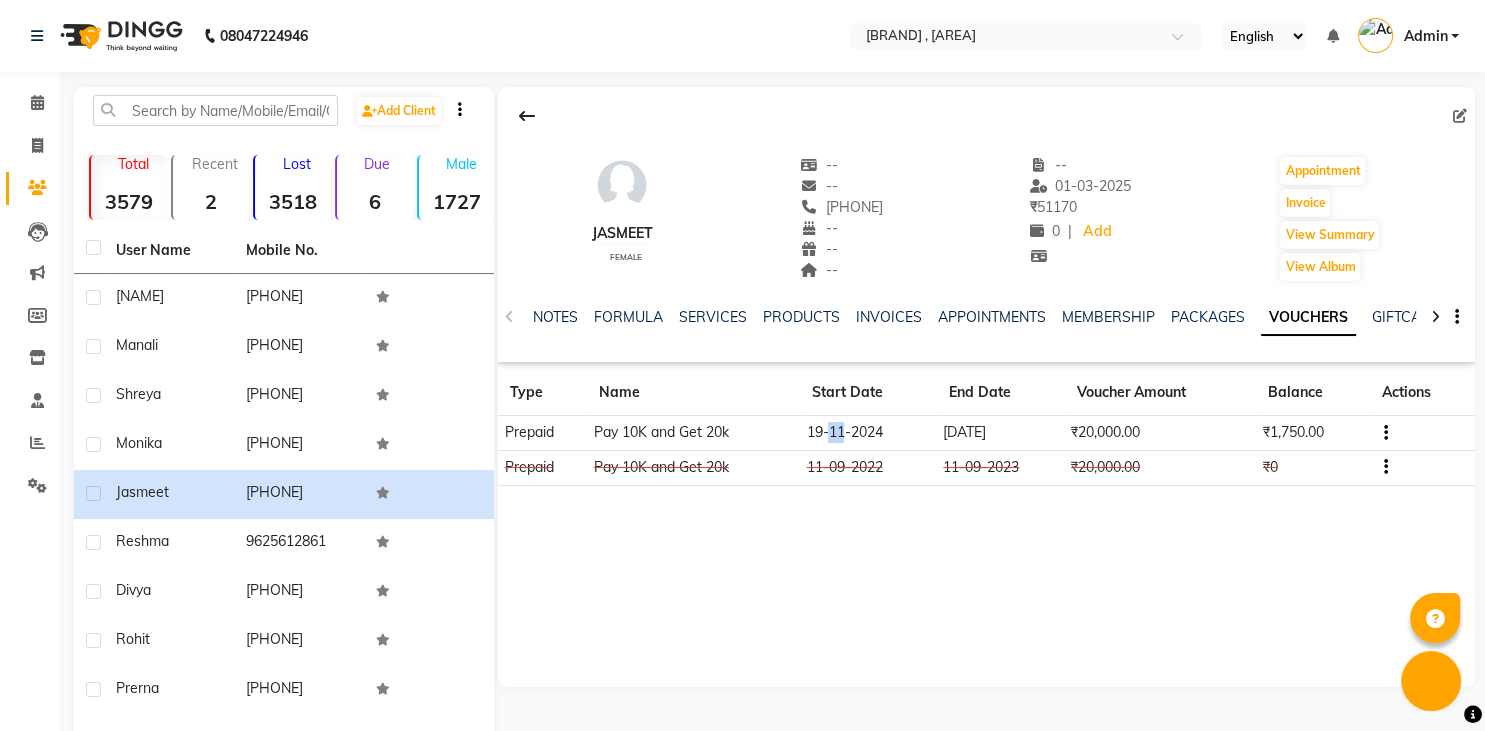 click on "19-11-2024" 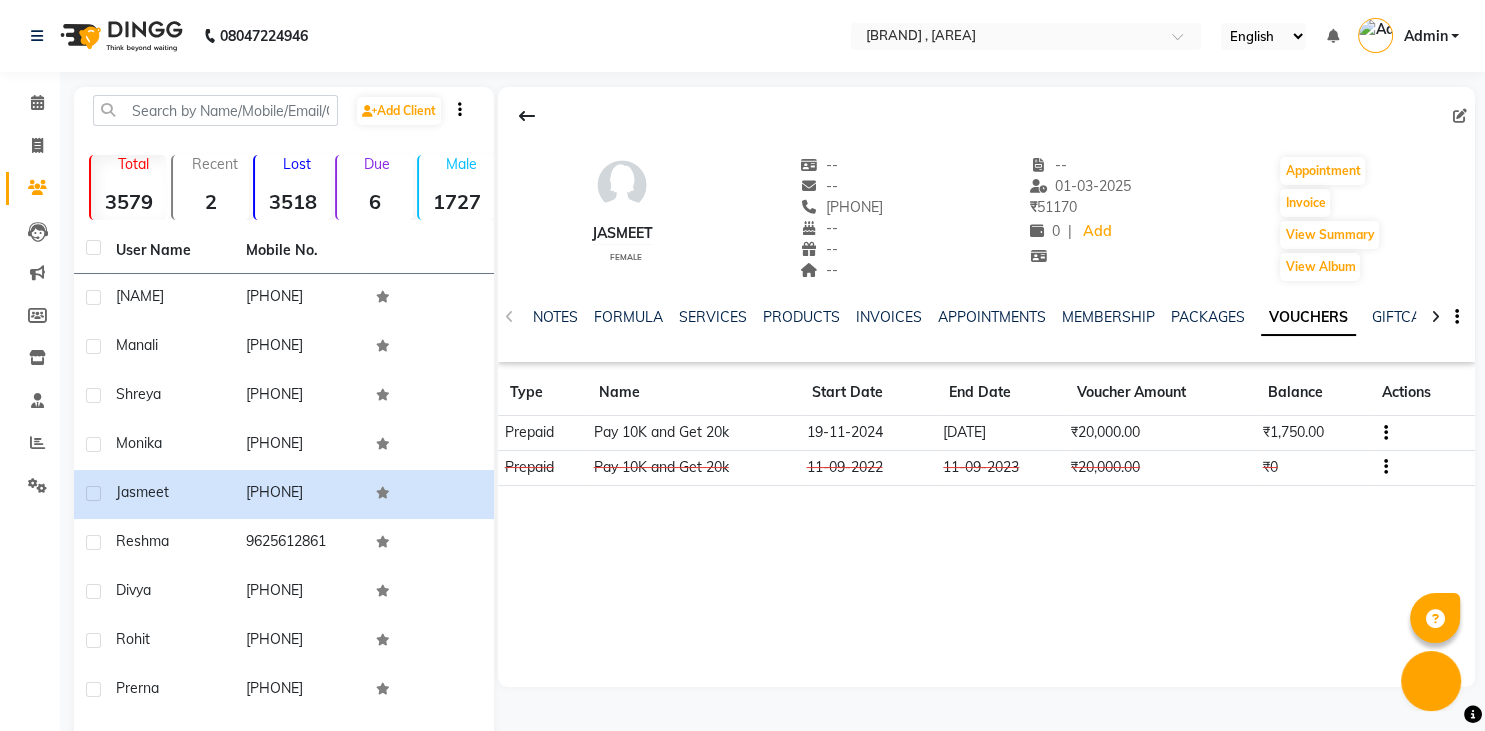click on "19-11-2024" 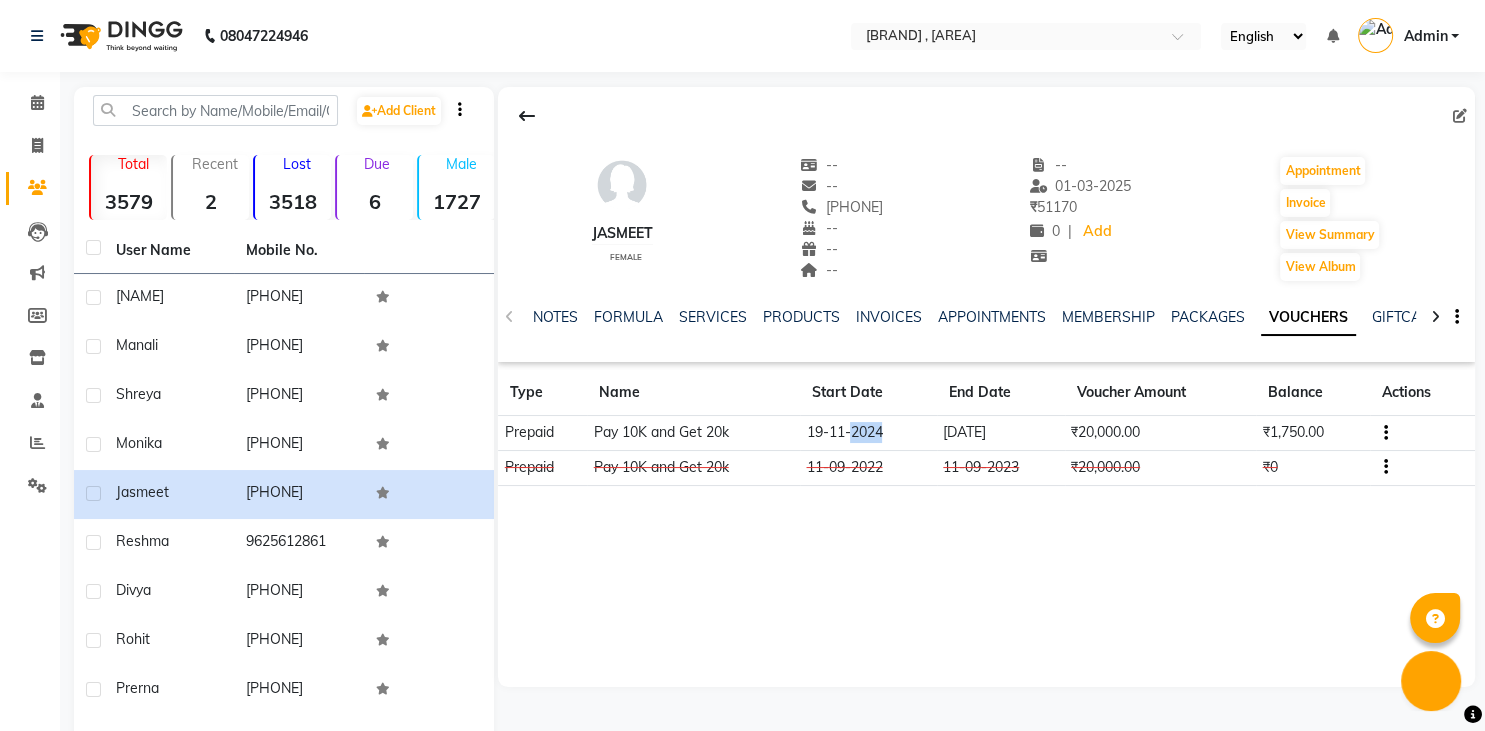 click on "19-11-2024" 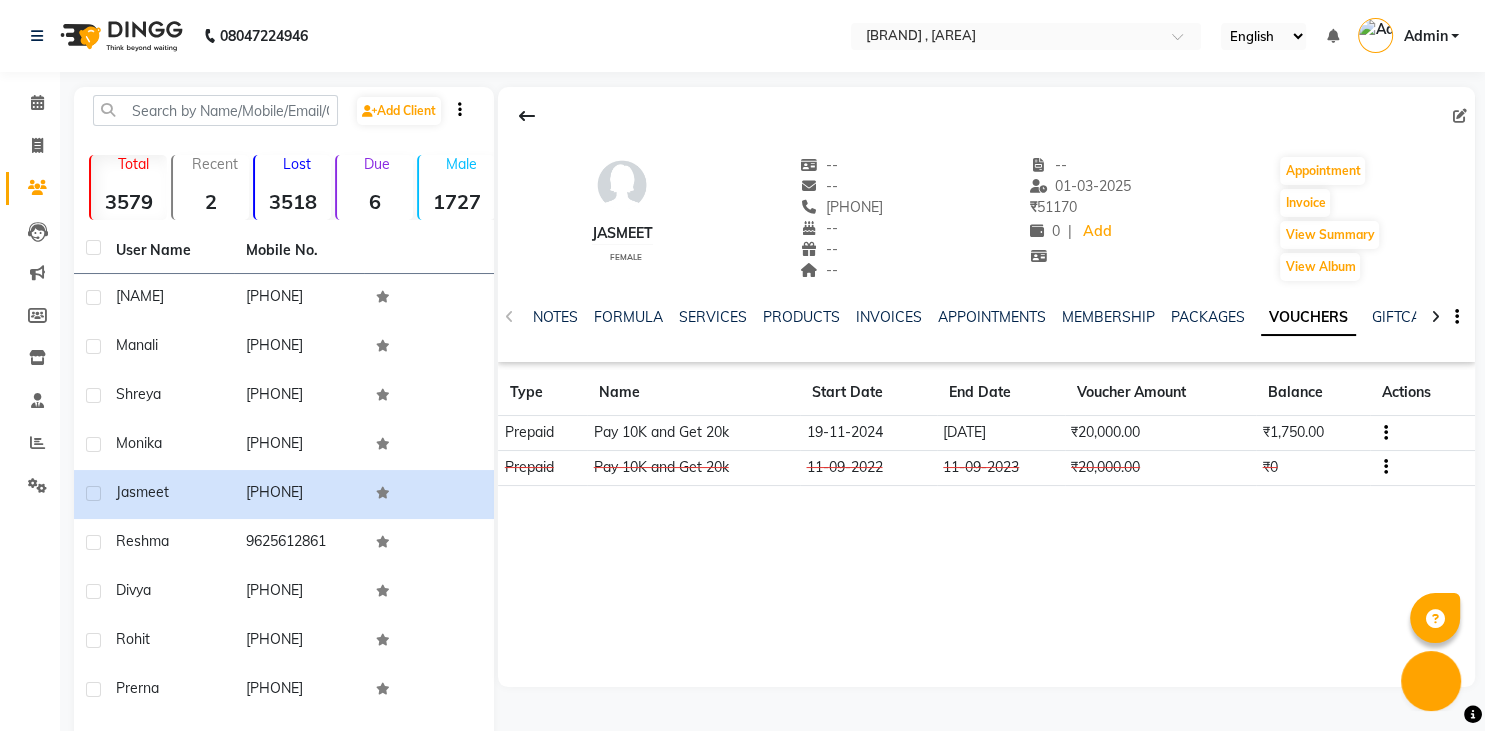 click on "19-11-2024" 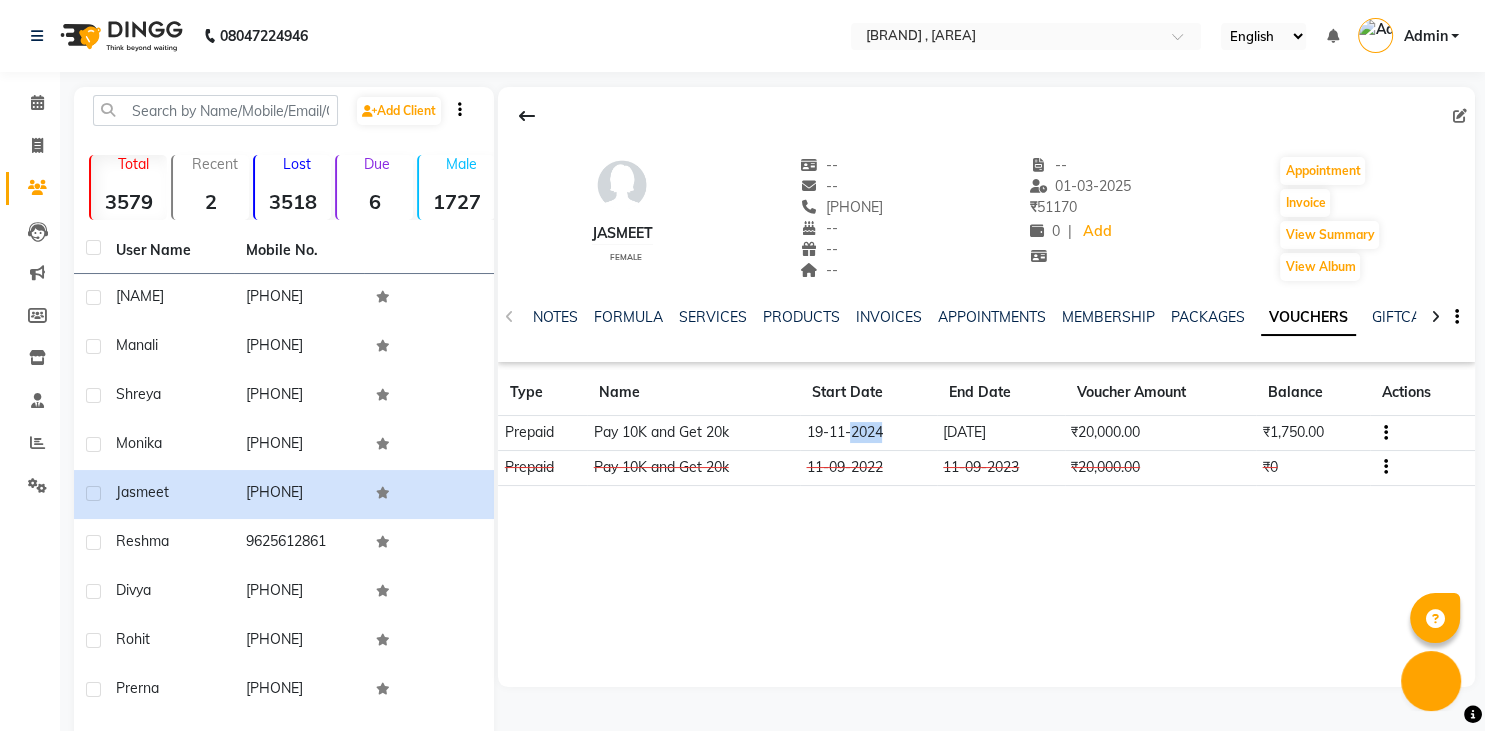 click on "19-11-2024" 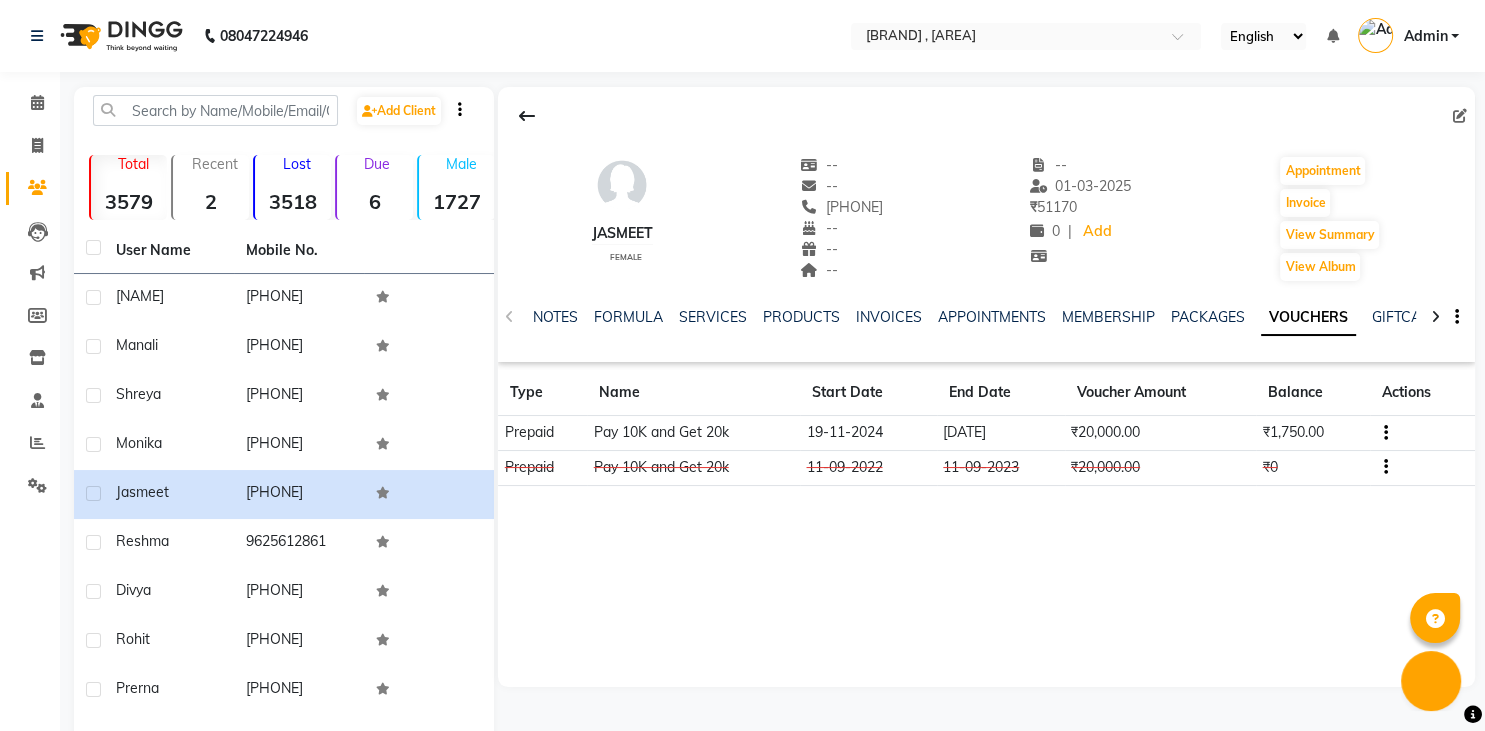 click on "19-11-2024" 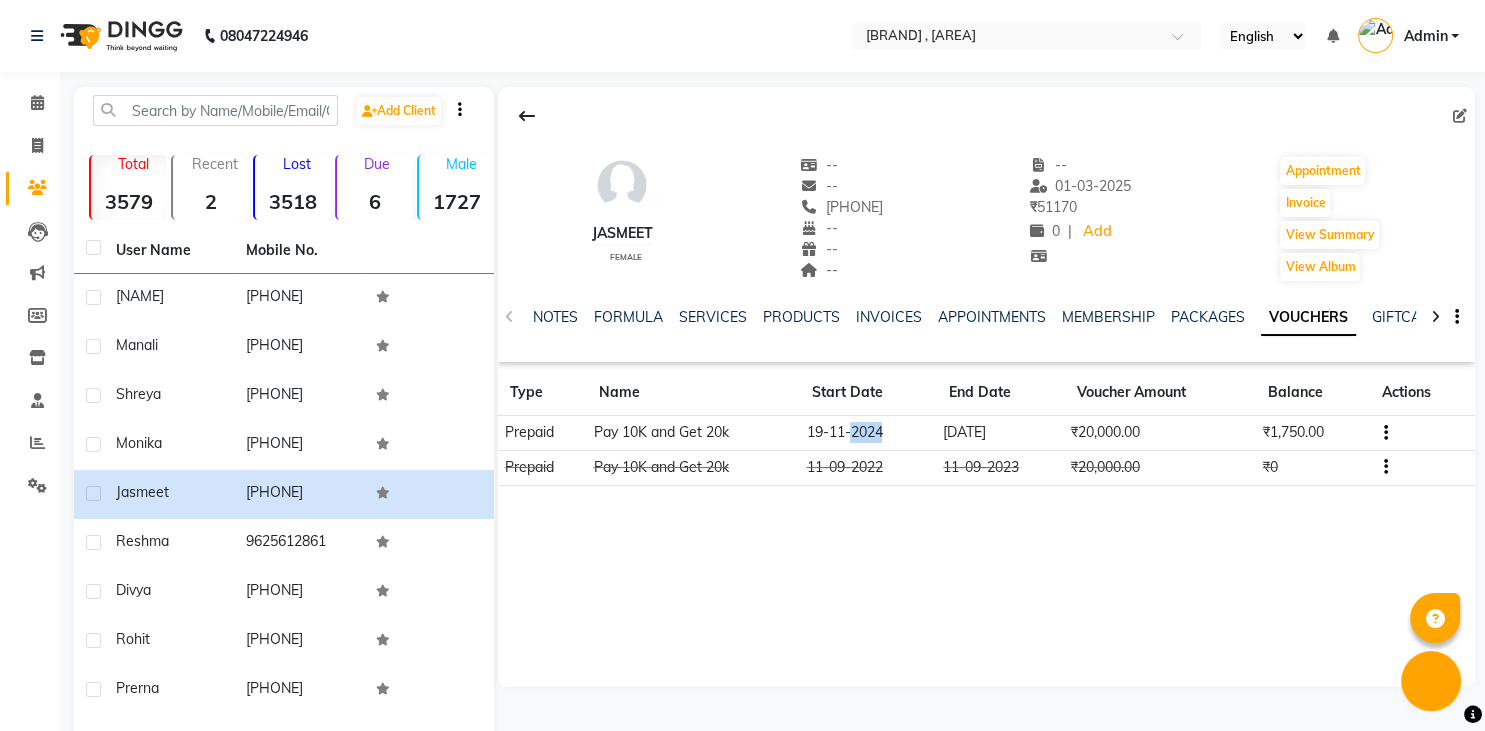 click on "19-11-2024" 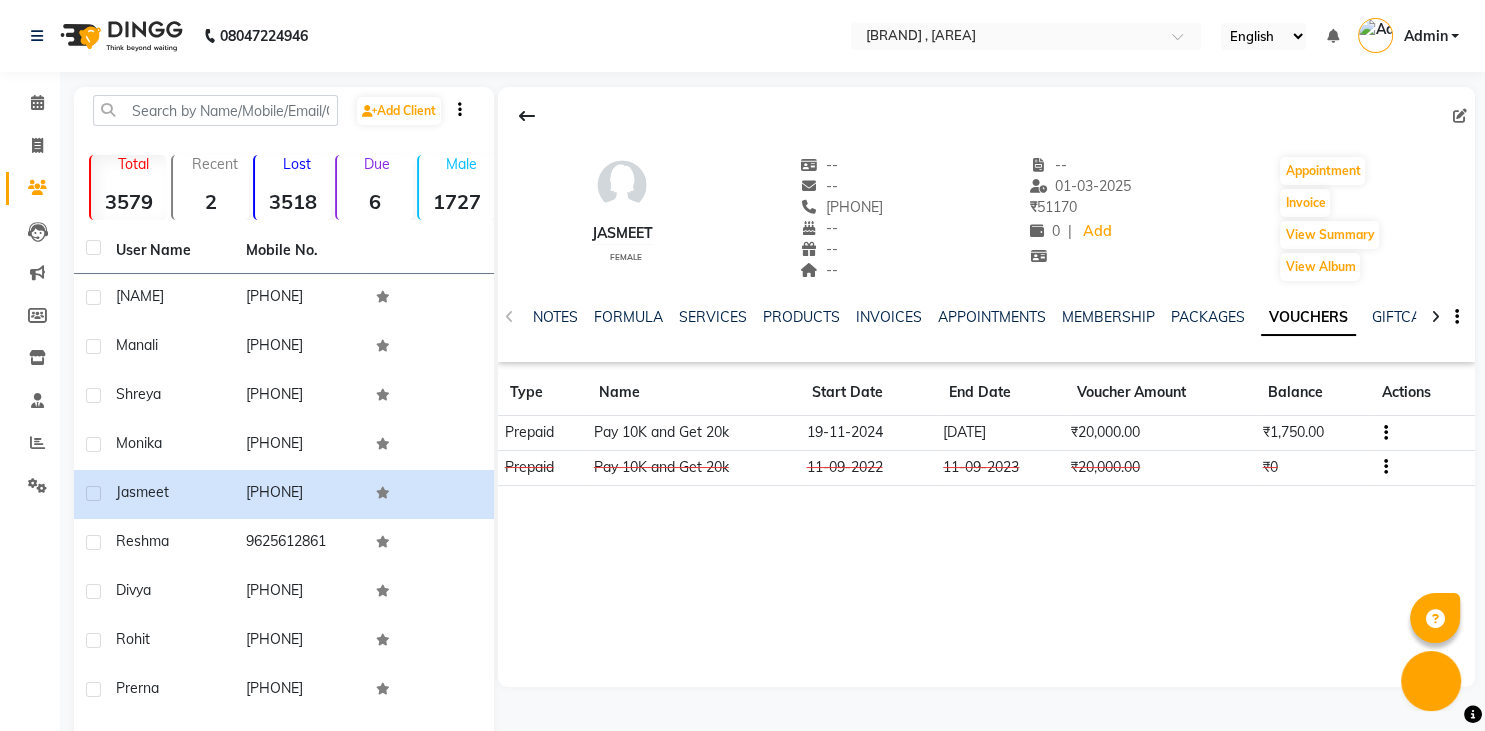 click on "19-11-2024" 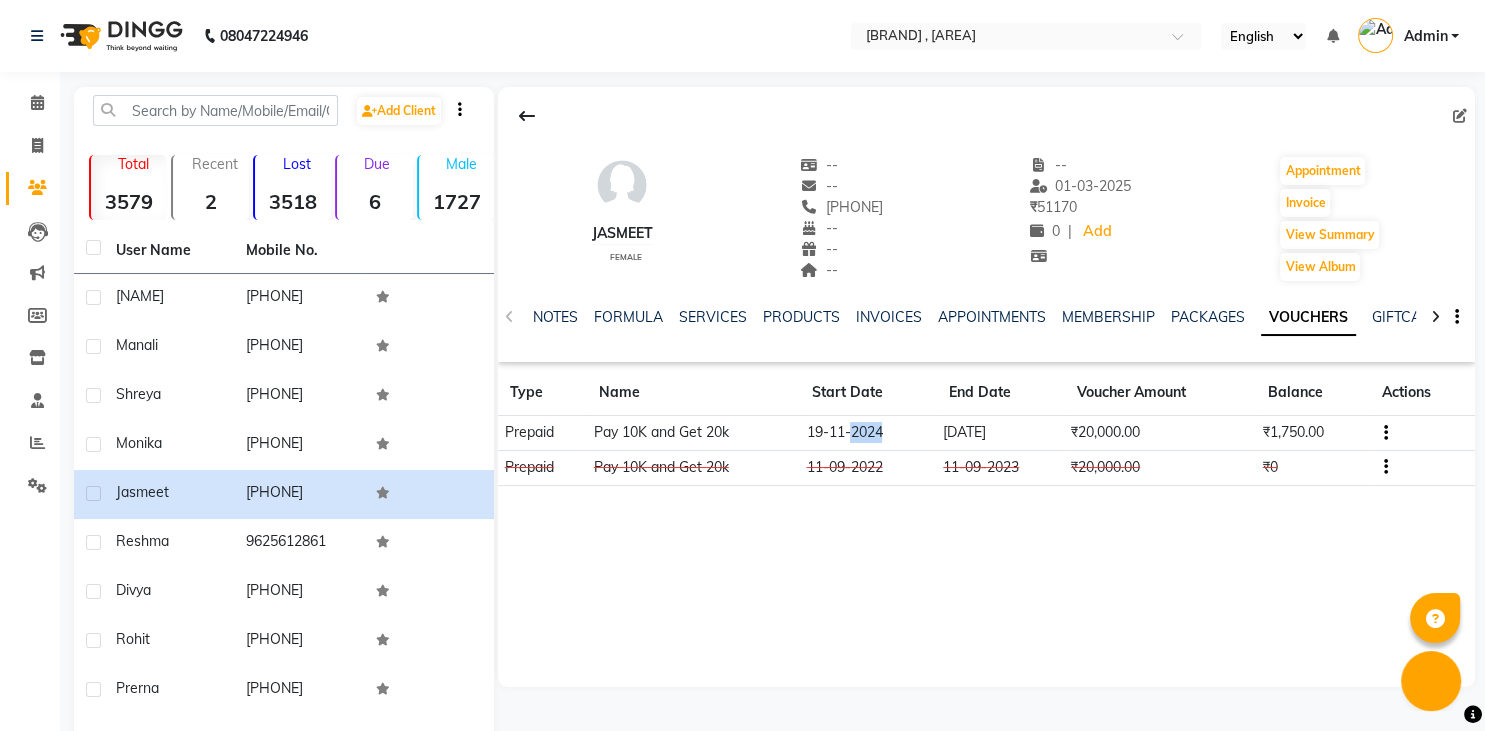 click on "19-11-2024" 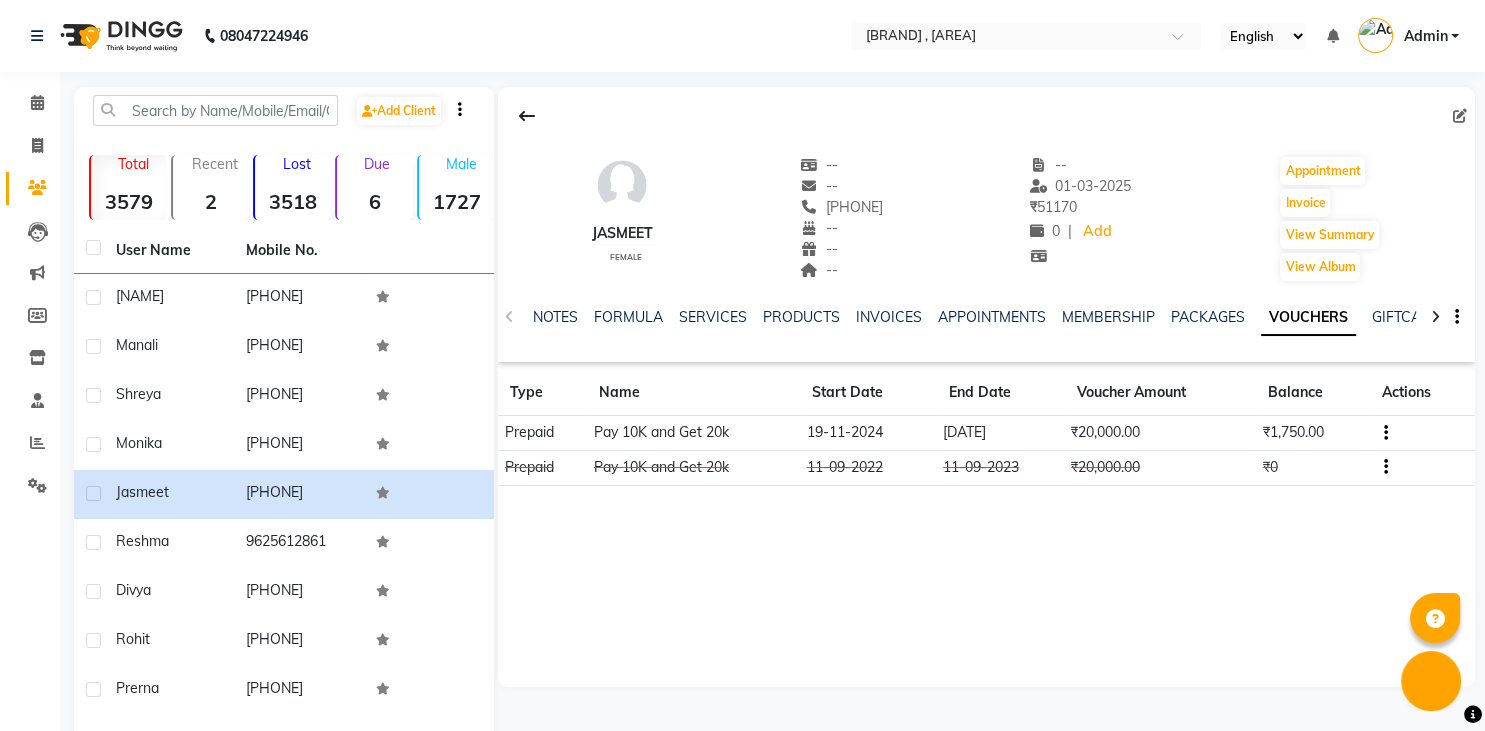 click on "19-11-2024" 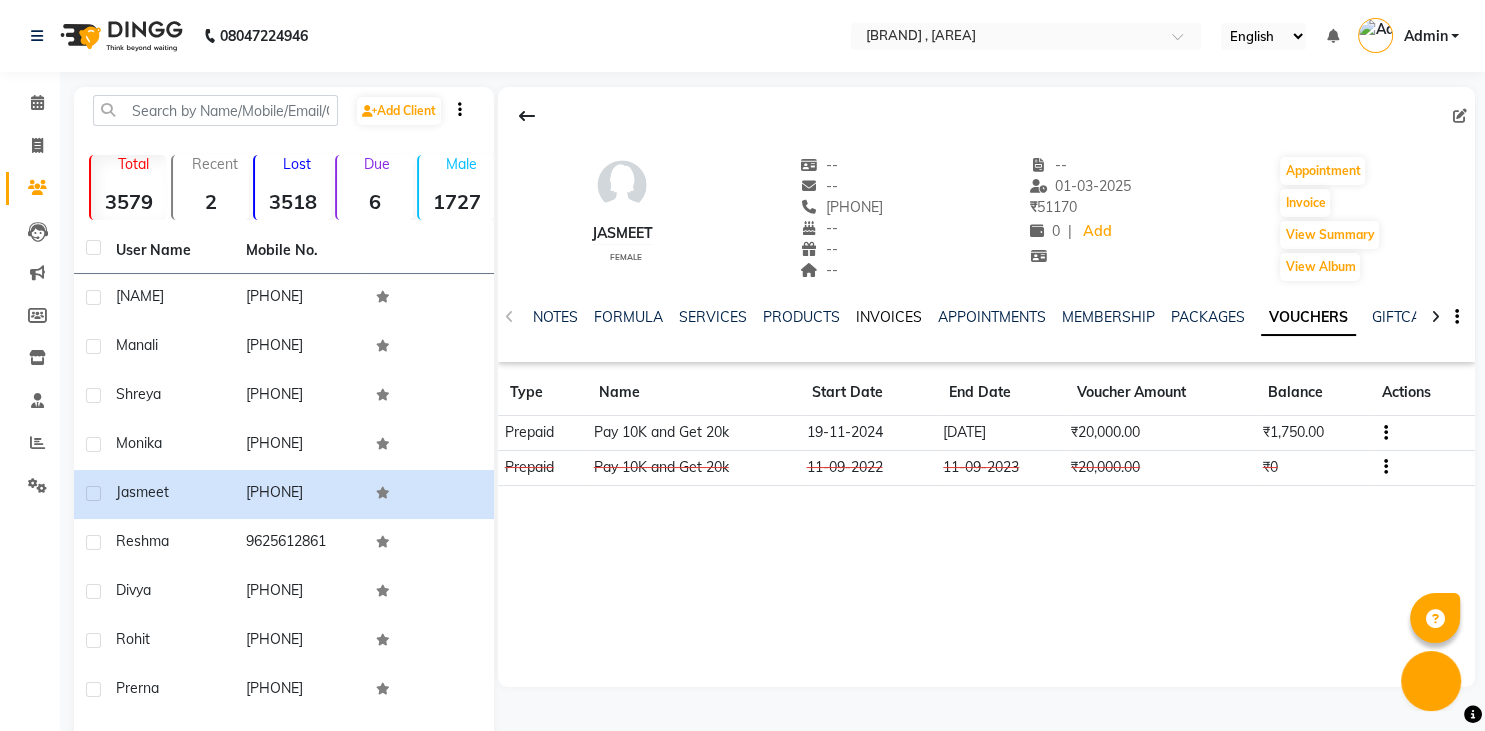 click on "INVOICES" 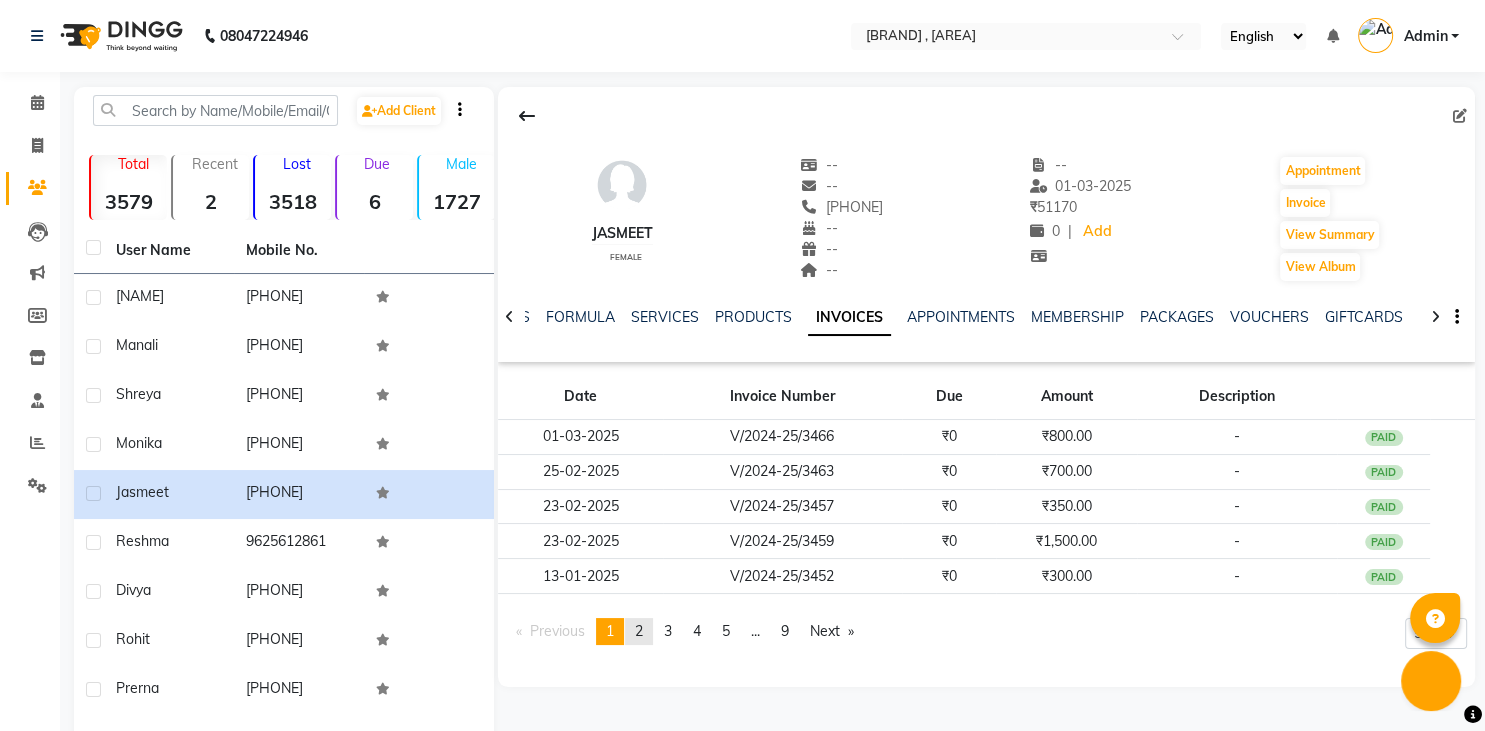 click on "page  2" 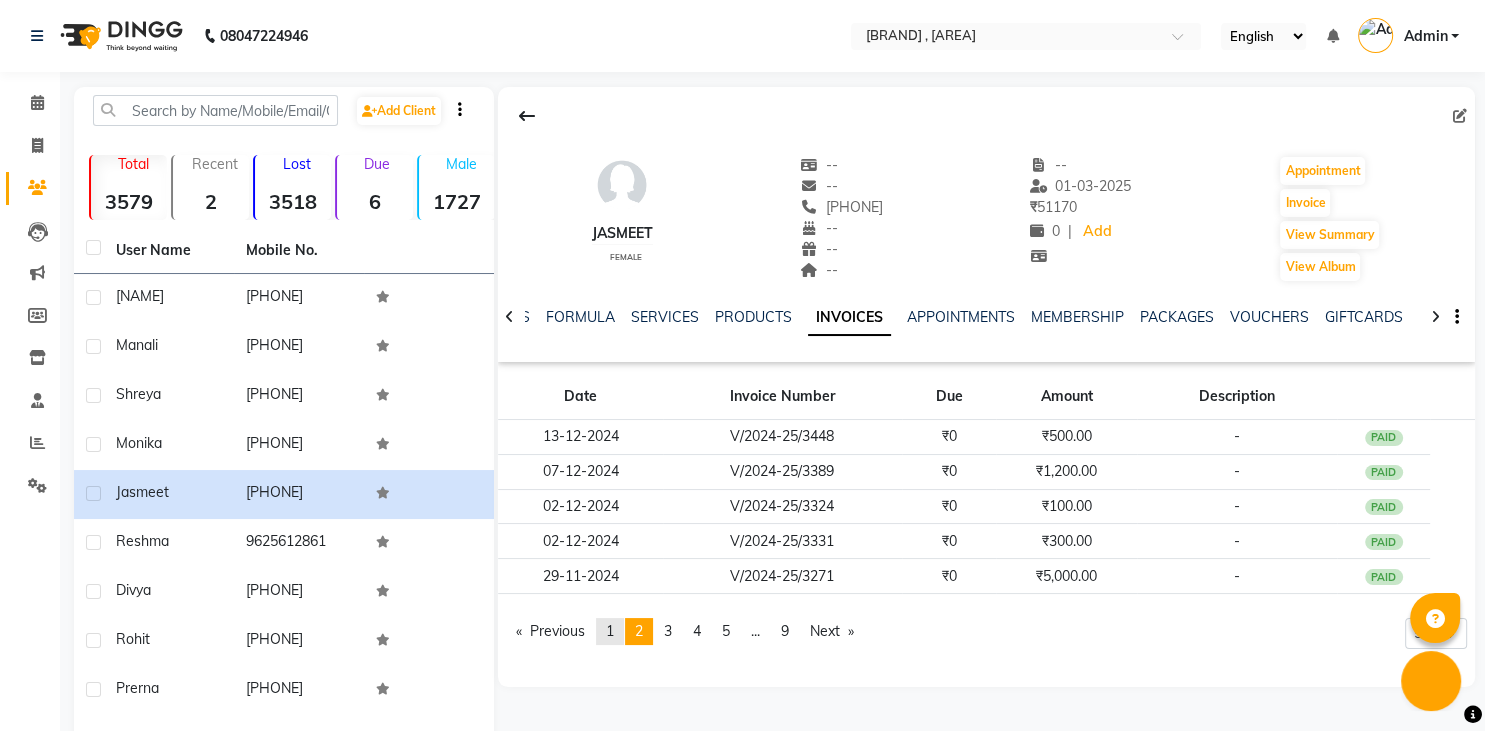 drag, startPoint x: 633, startPoint y: 630, endPoint x: 609, endPoint y: 629, distance: 24.020824 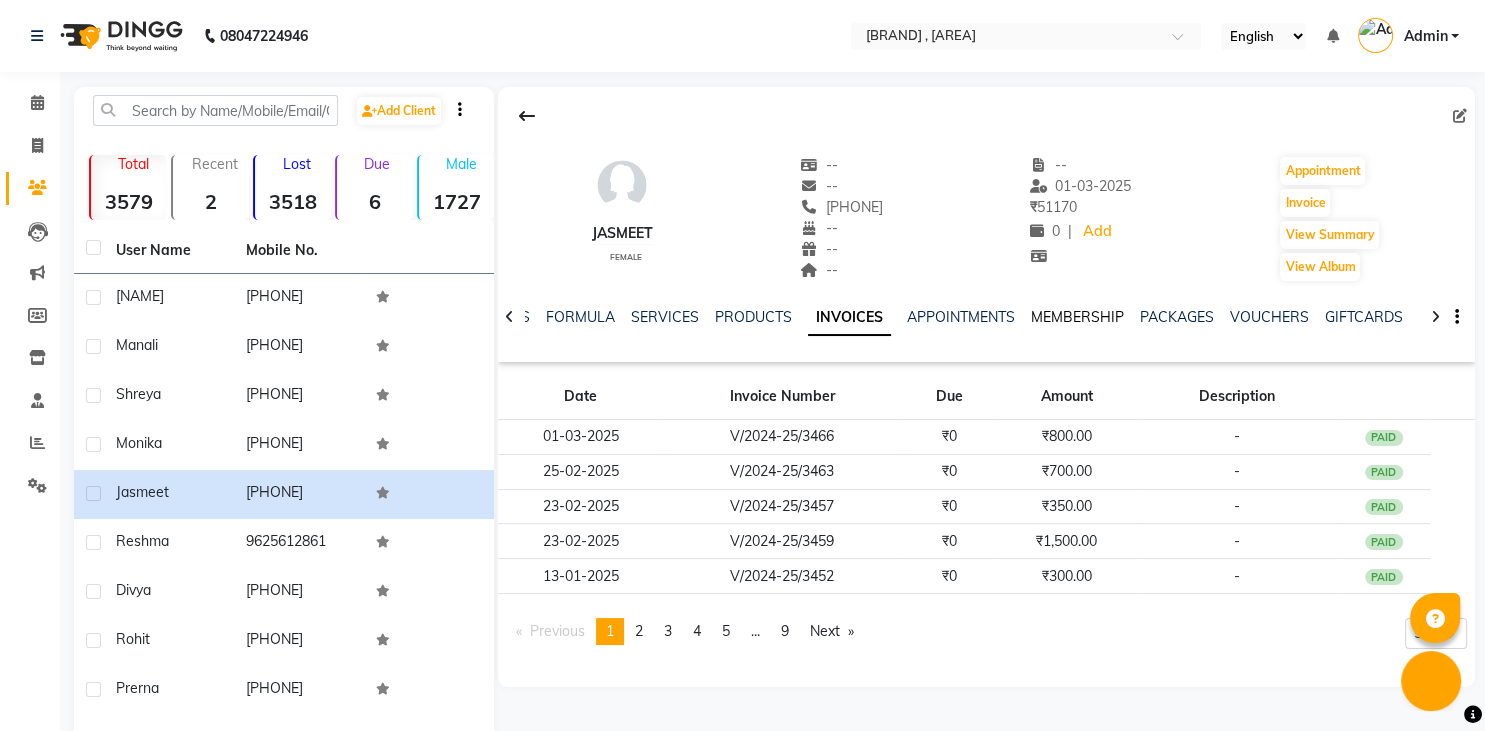 click on "MEMBERSHIP" 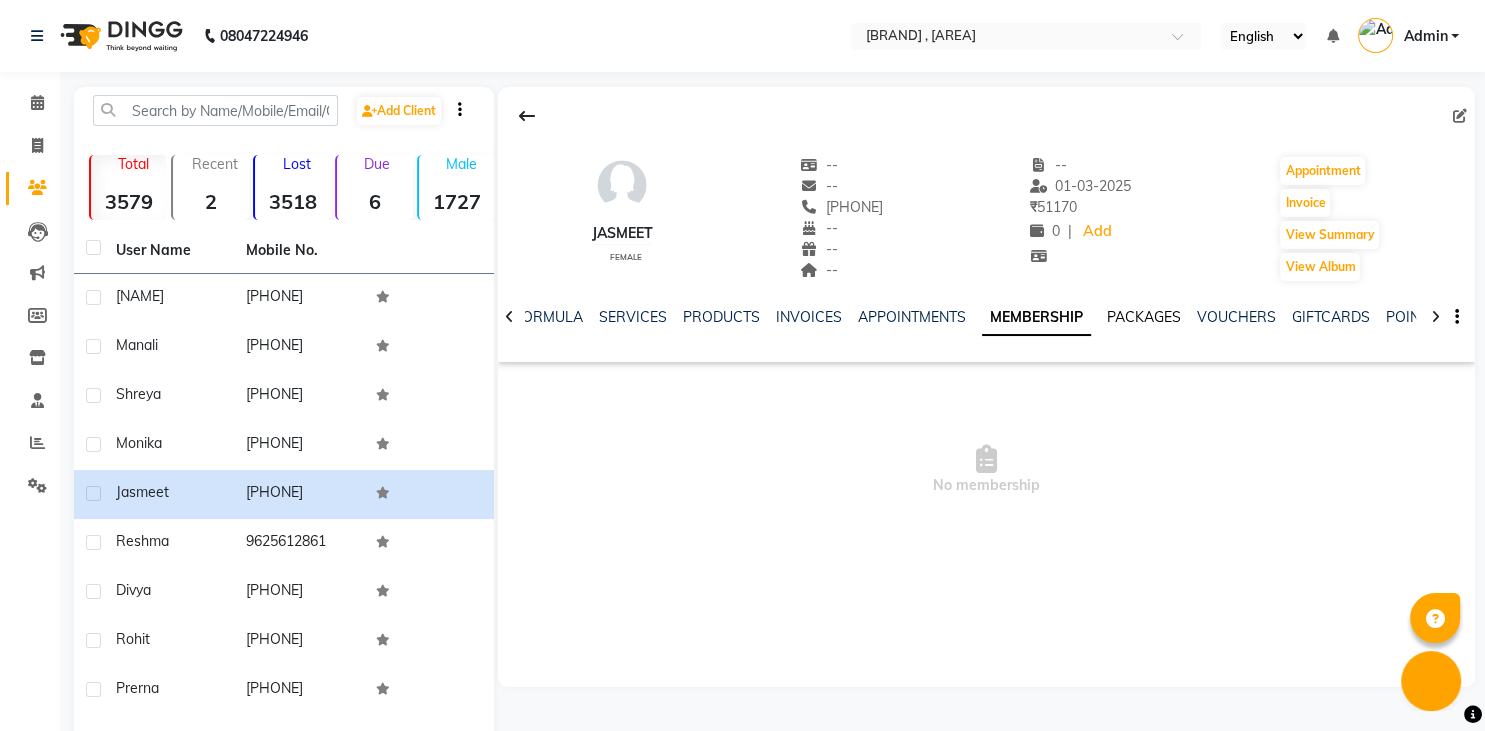 click on "PACKAGES" 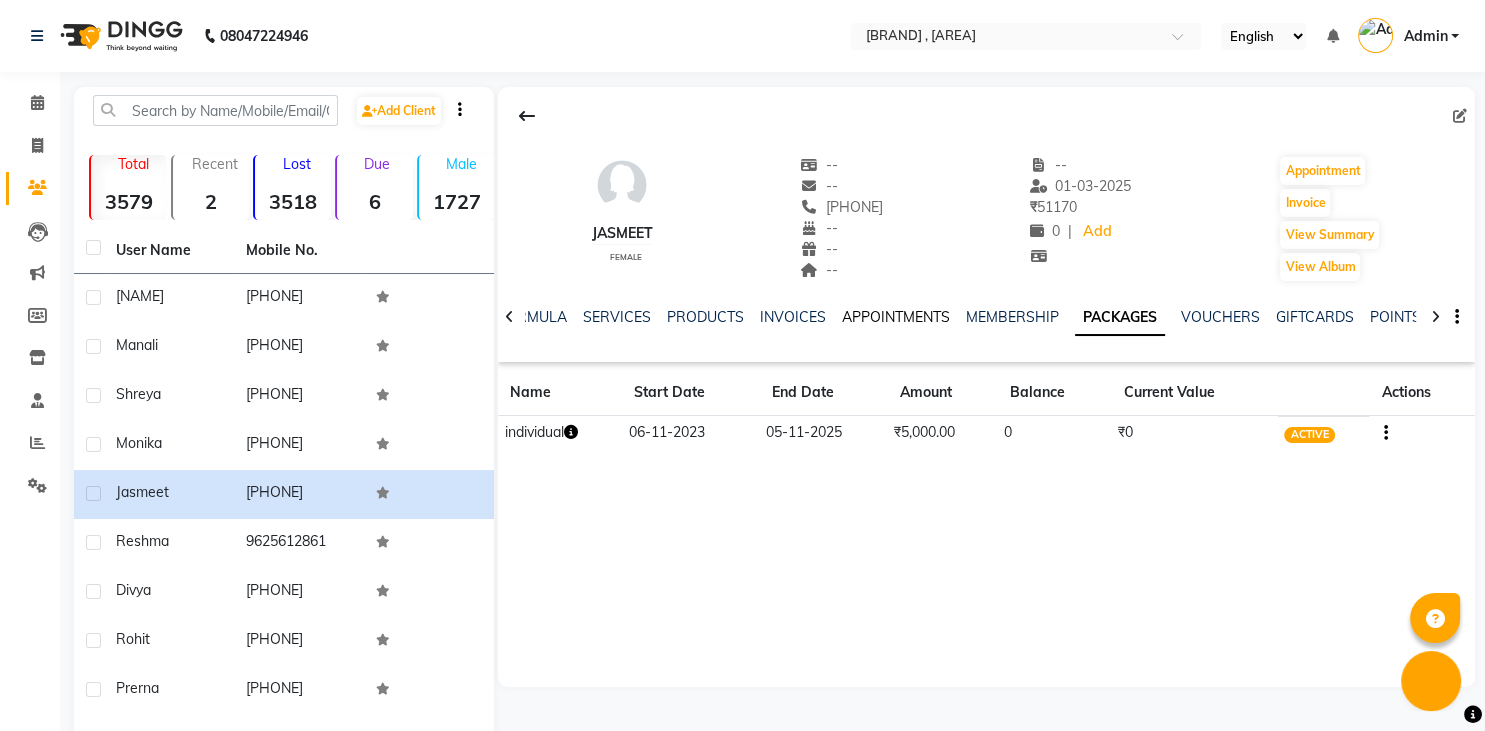 click on "APPOINTMENTS" 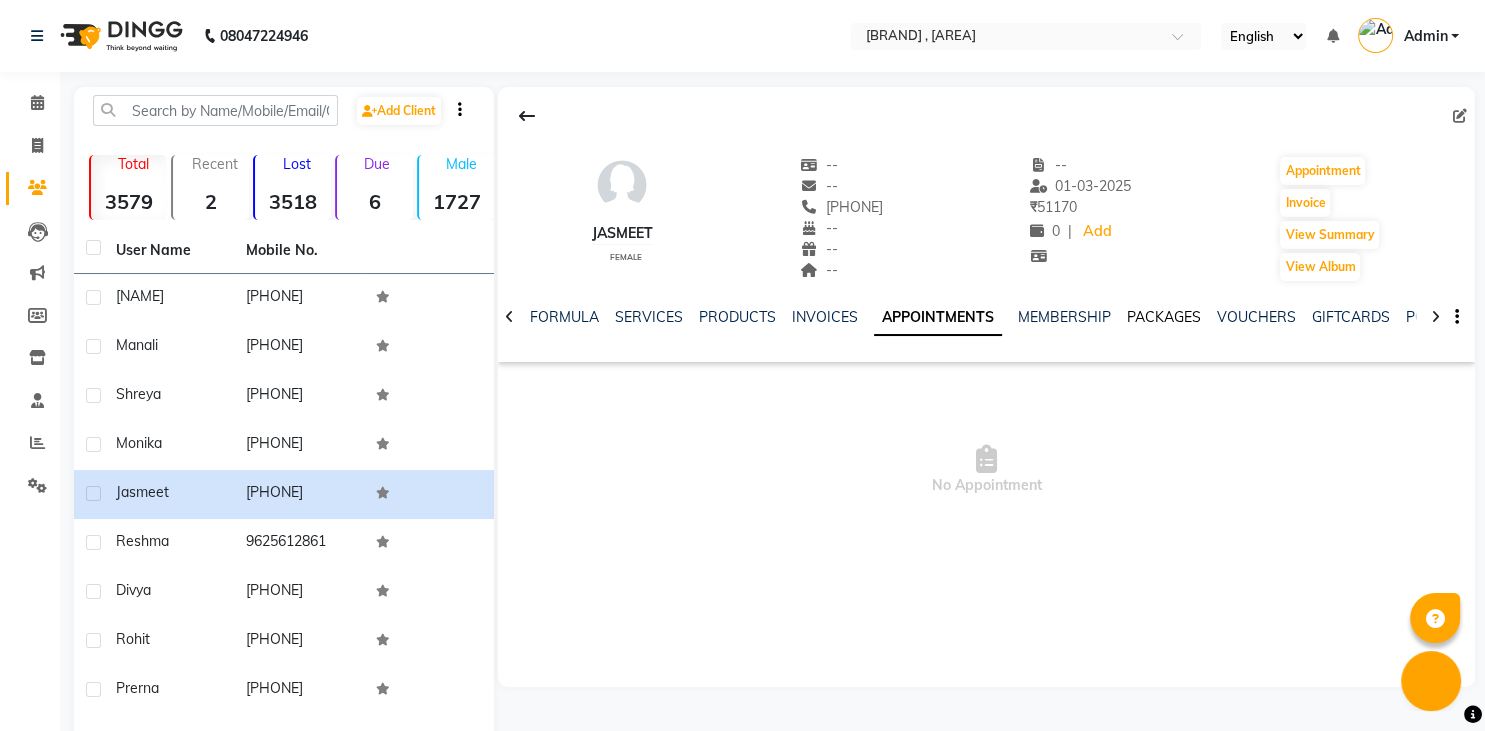 click on "PACKAGES" 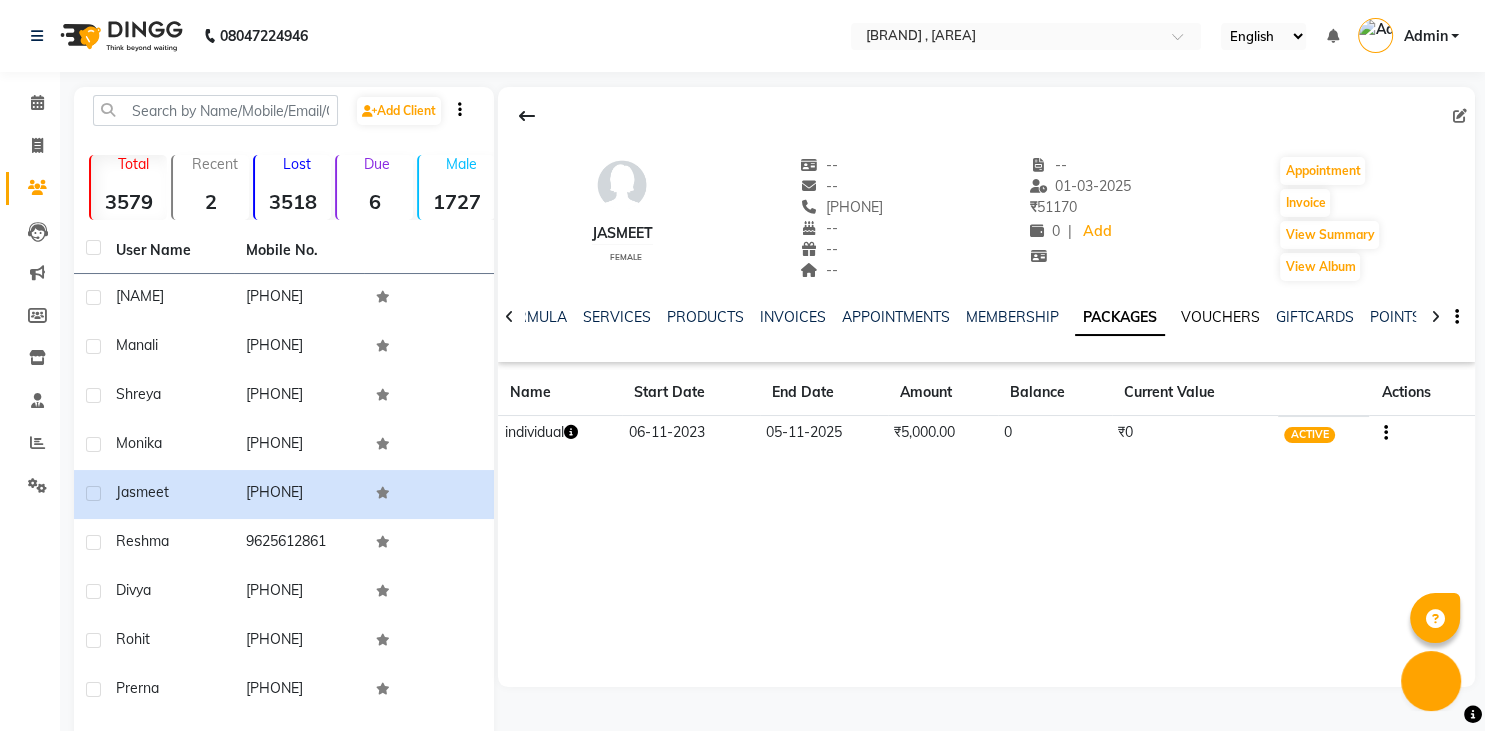 click on "VOUCHERS" 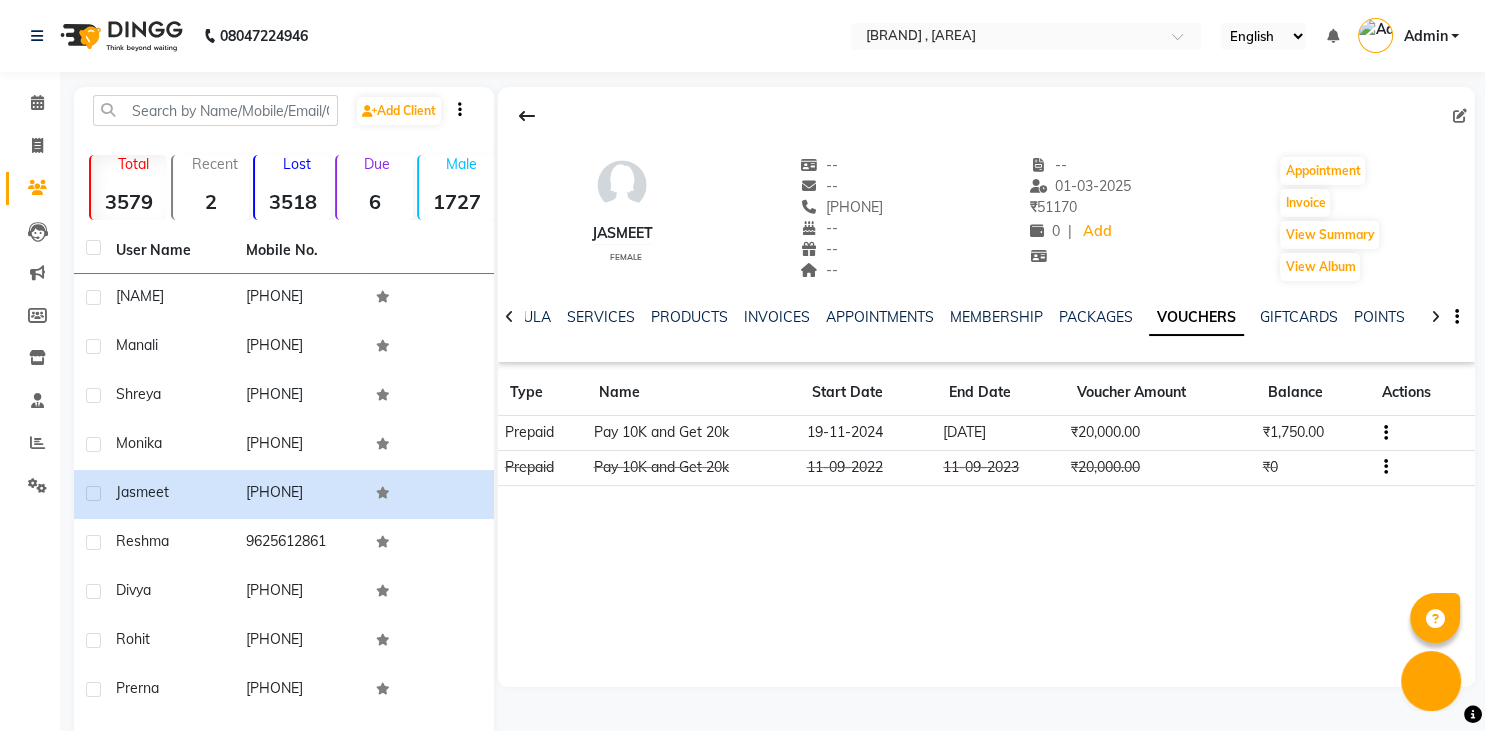 click on "VOUCHERS" 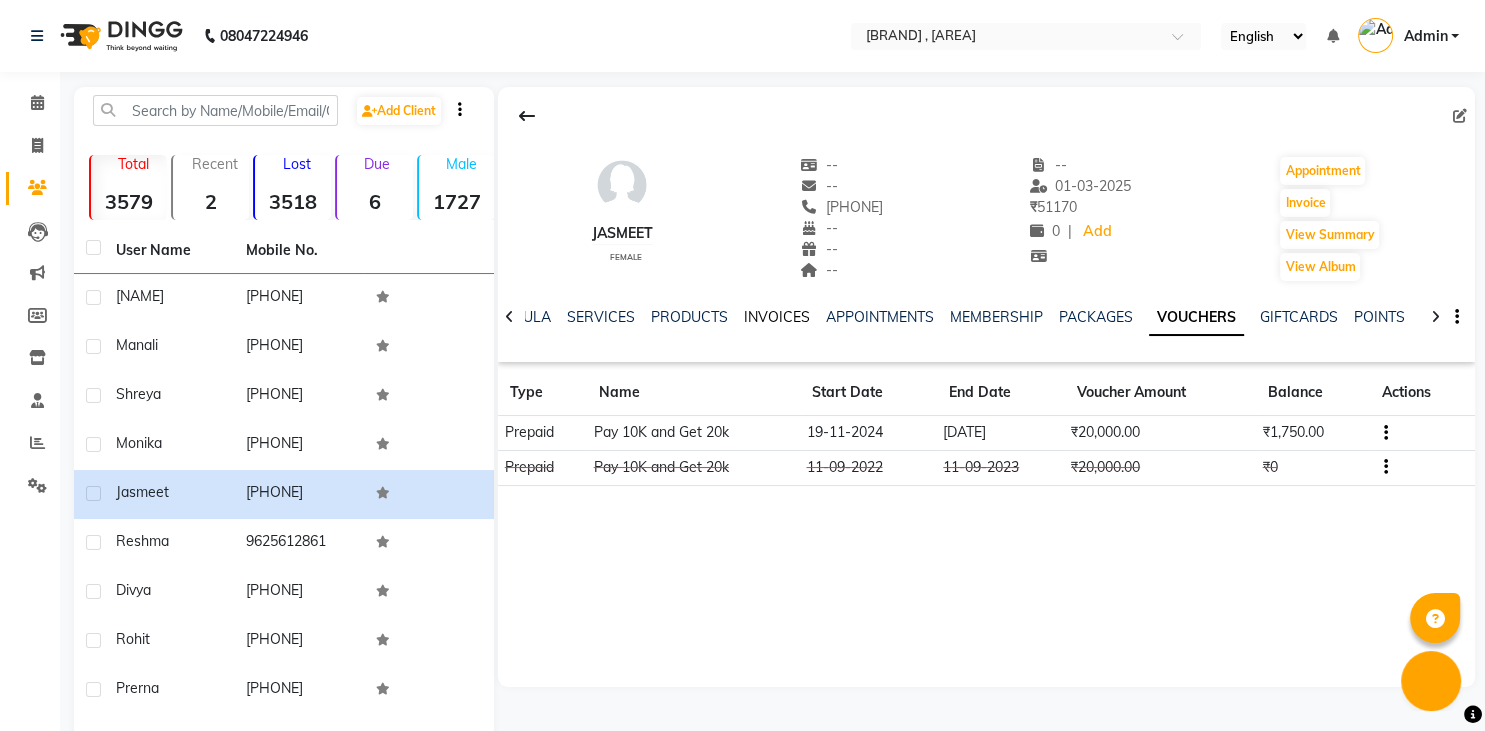 click on "INVOICES" 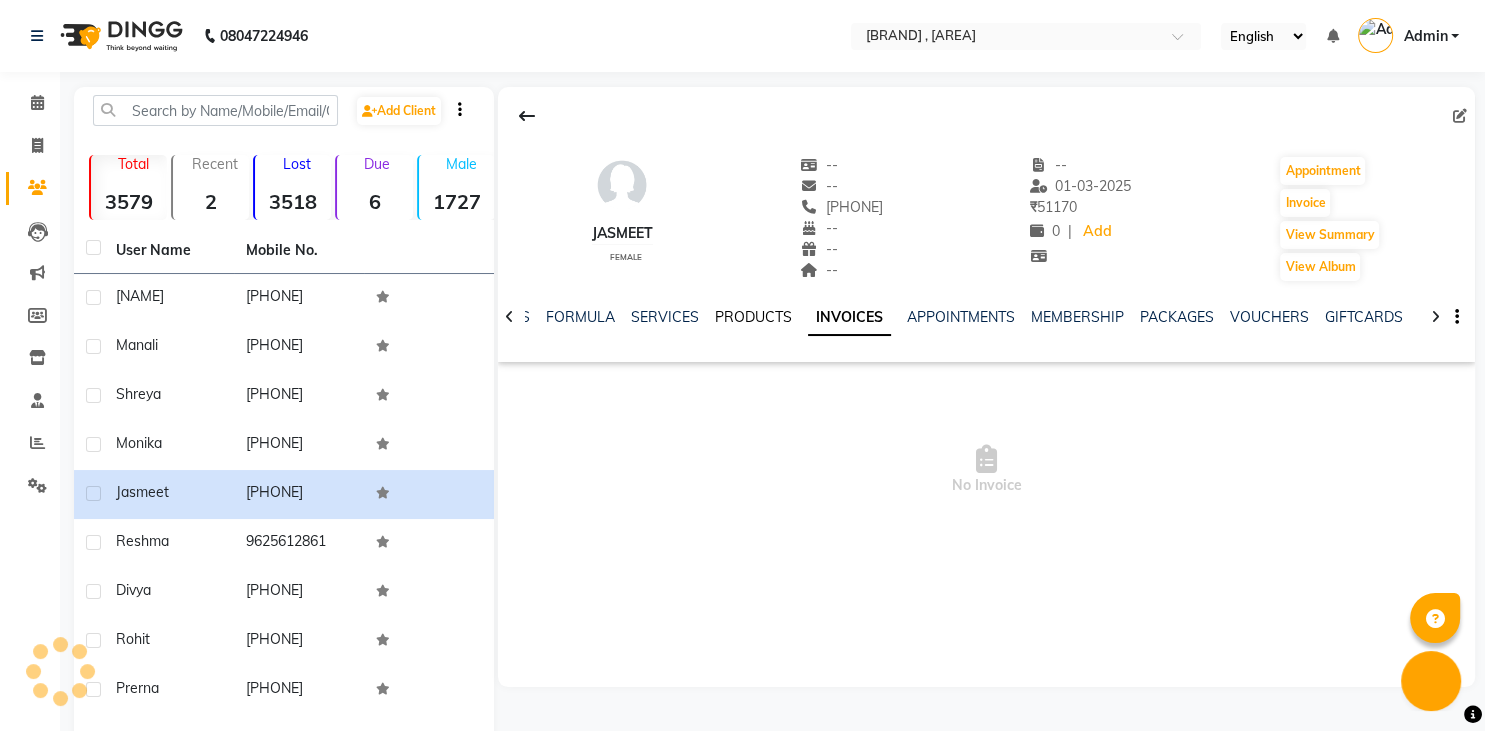 click on "PRODUCTS" 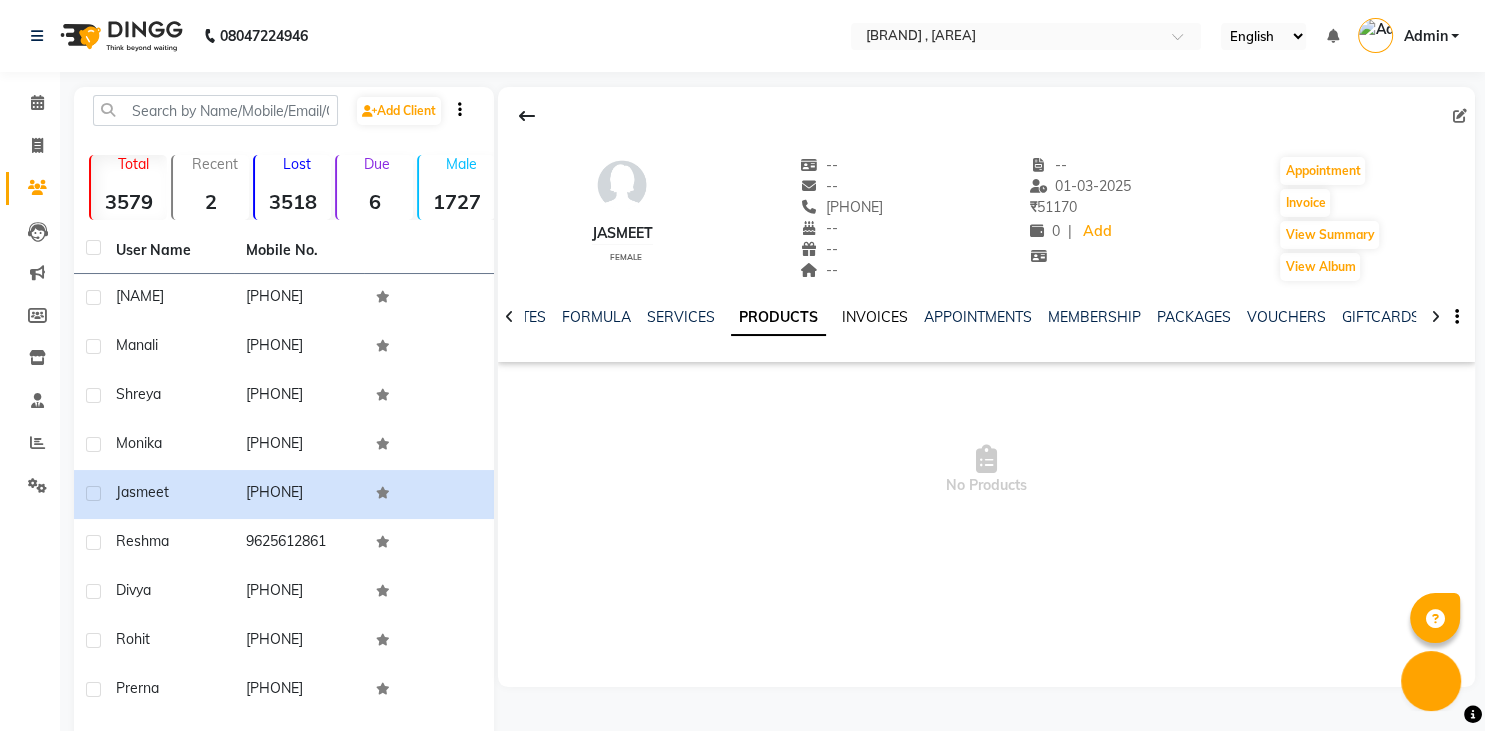 click on "INVOICES" 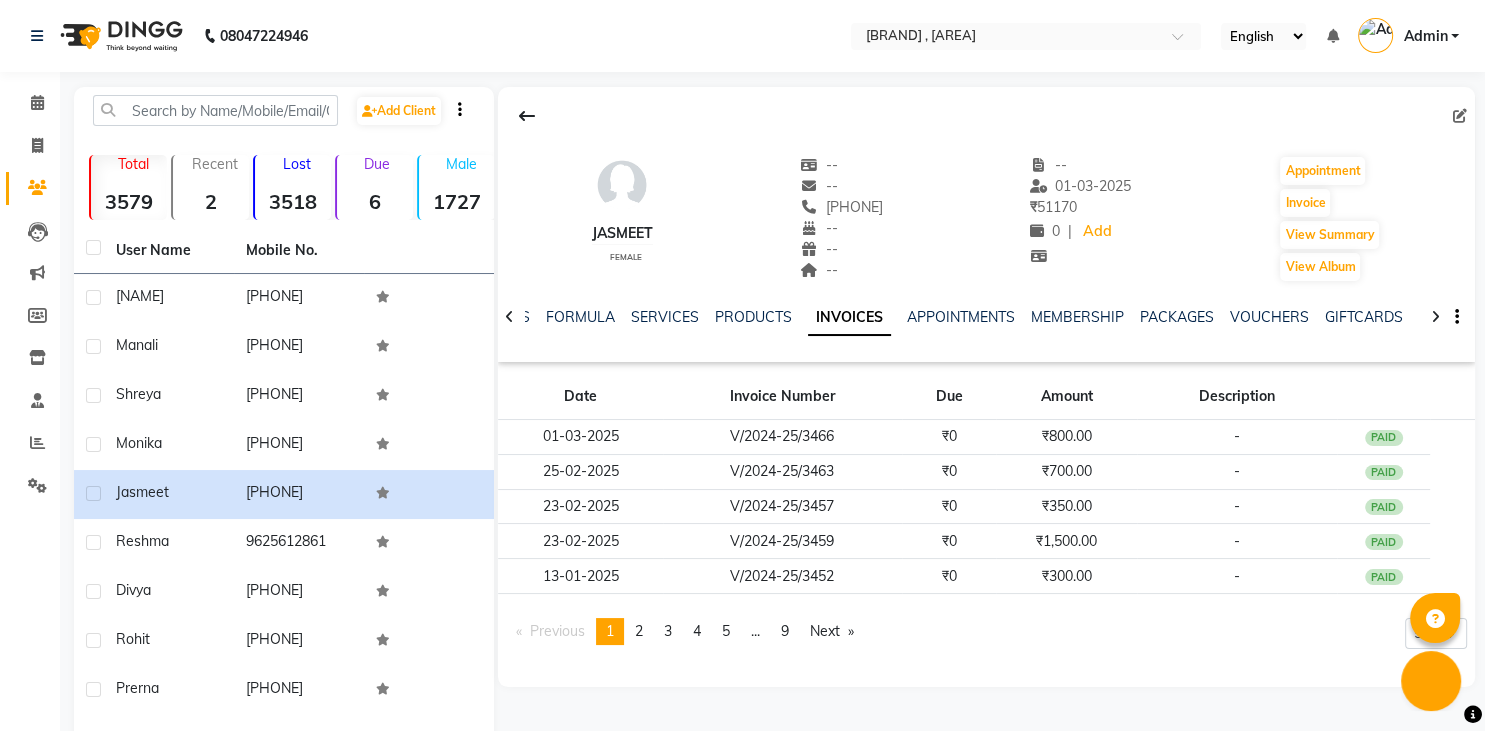 click on "[NAME] female -- -- [PHONE] -- -- -- -- [DATE] ₹ 51170 0 | Add Appointment Invoice View Summary View Album" 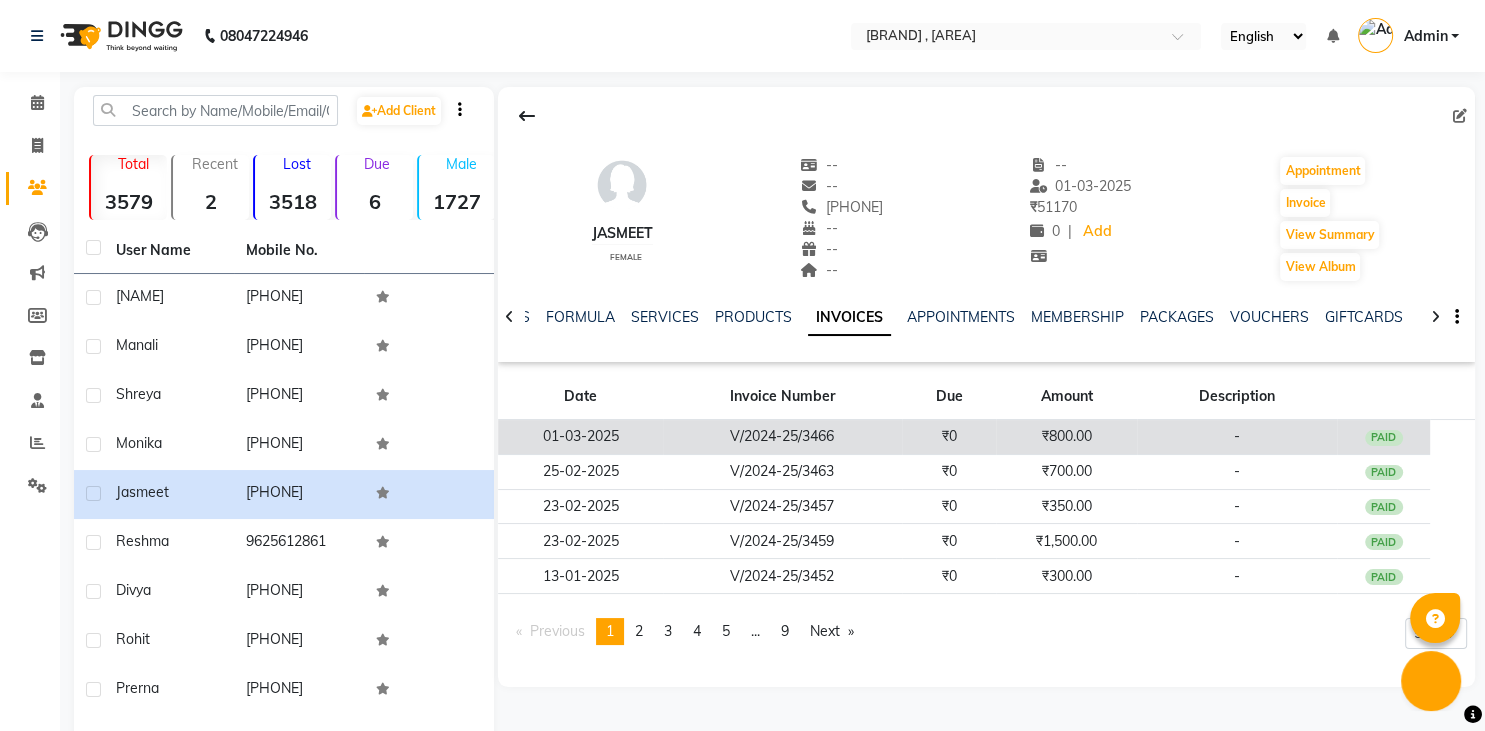 click on "₹0" 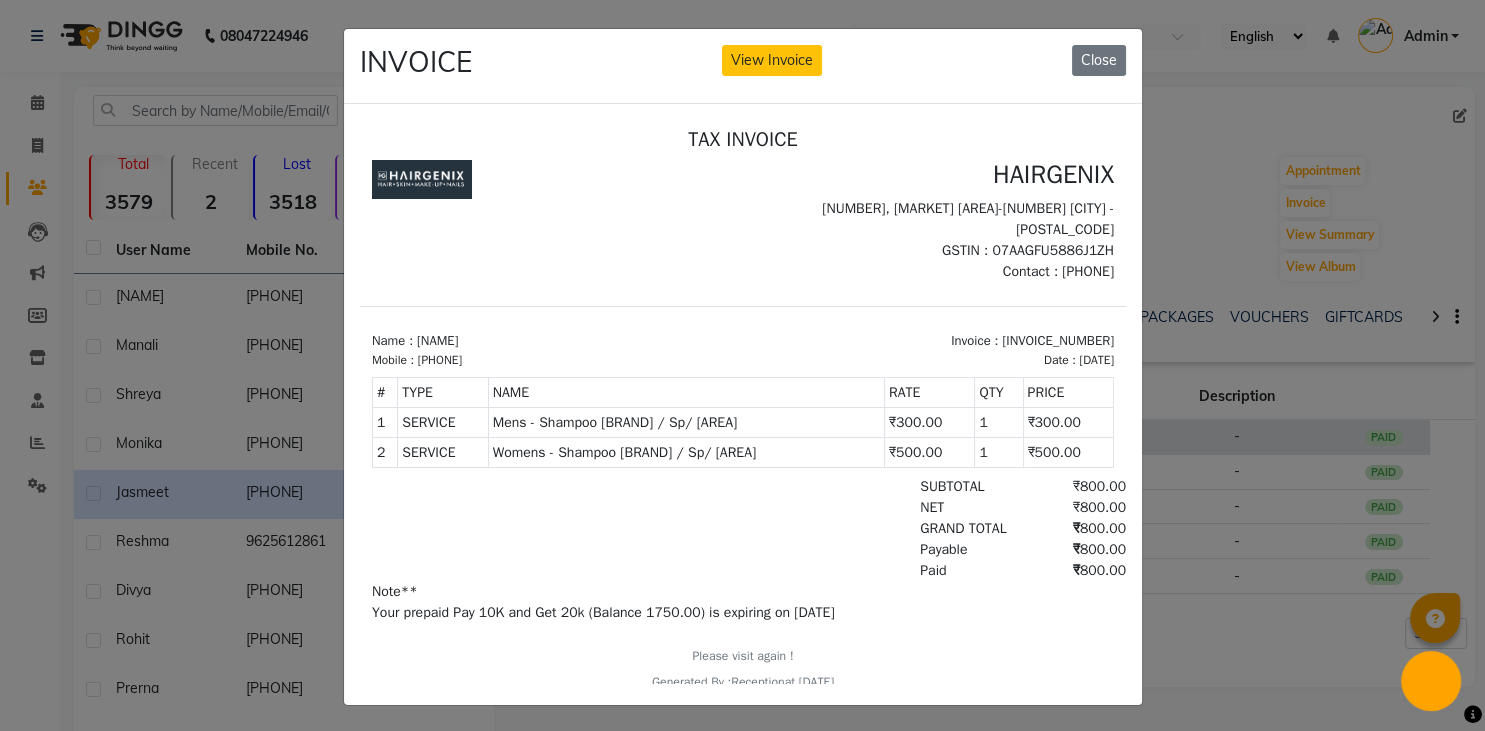 scroll, scrollTop: 0, scrollLeft: 0, axis: both 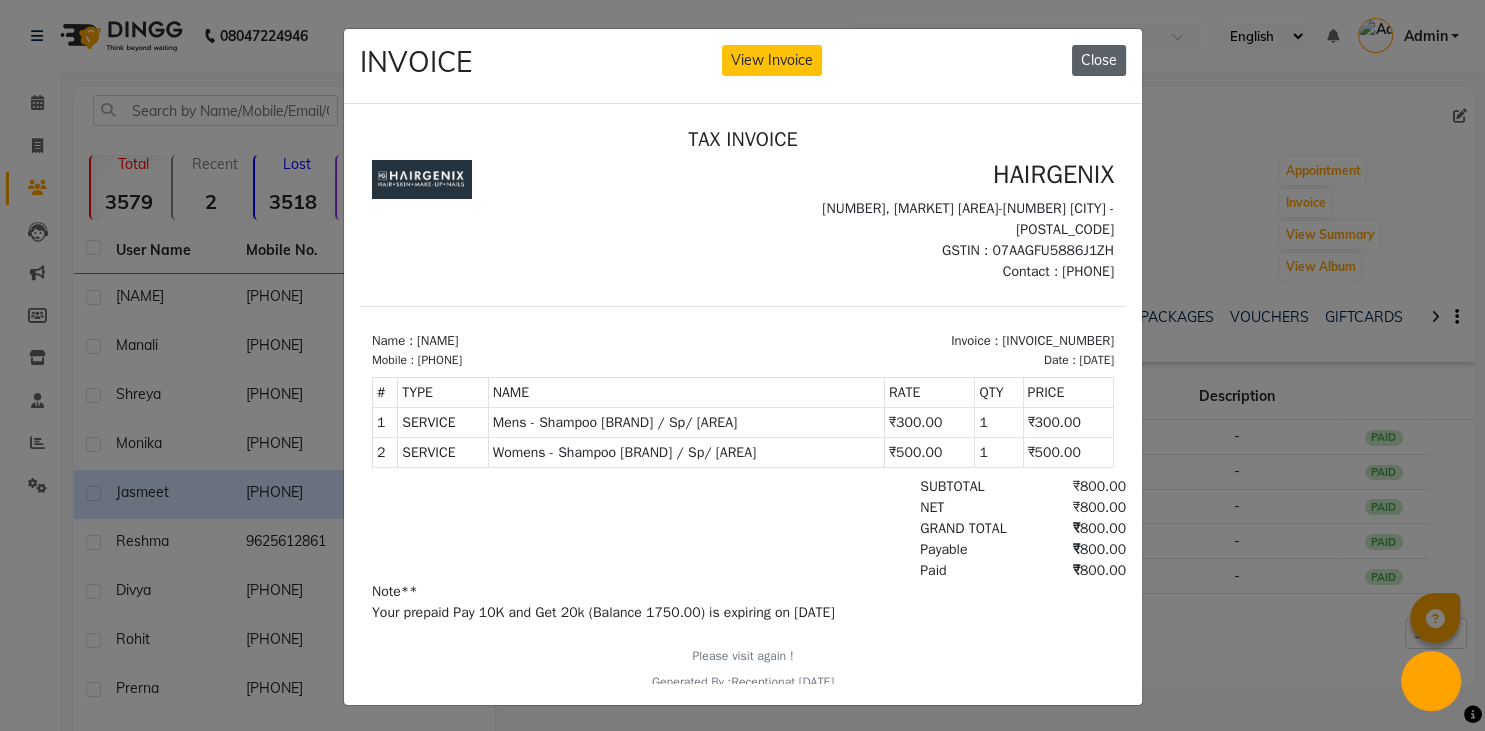 click on "Close" 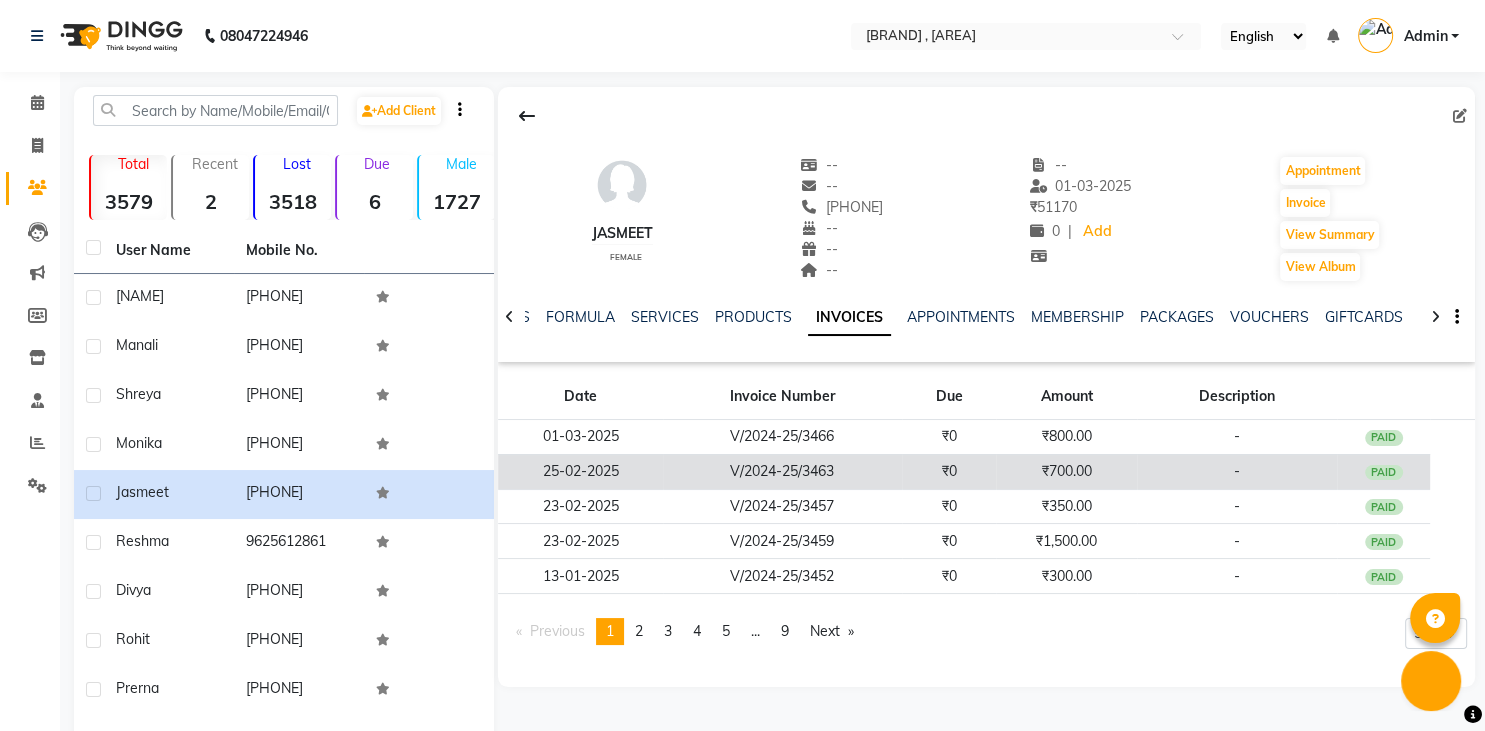 click on "V/2024-25/3463" 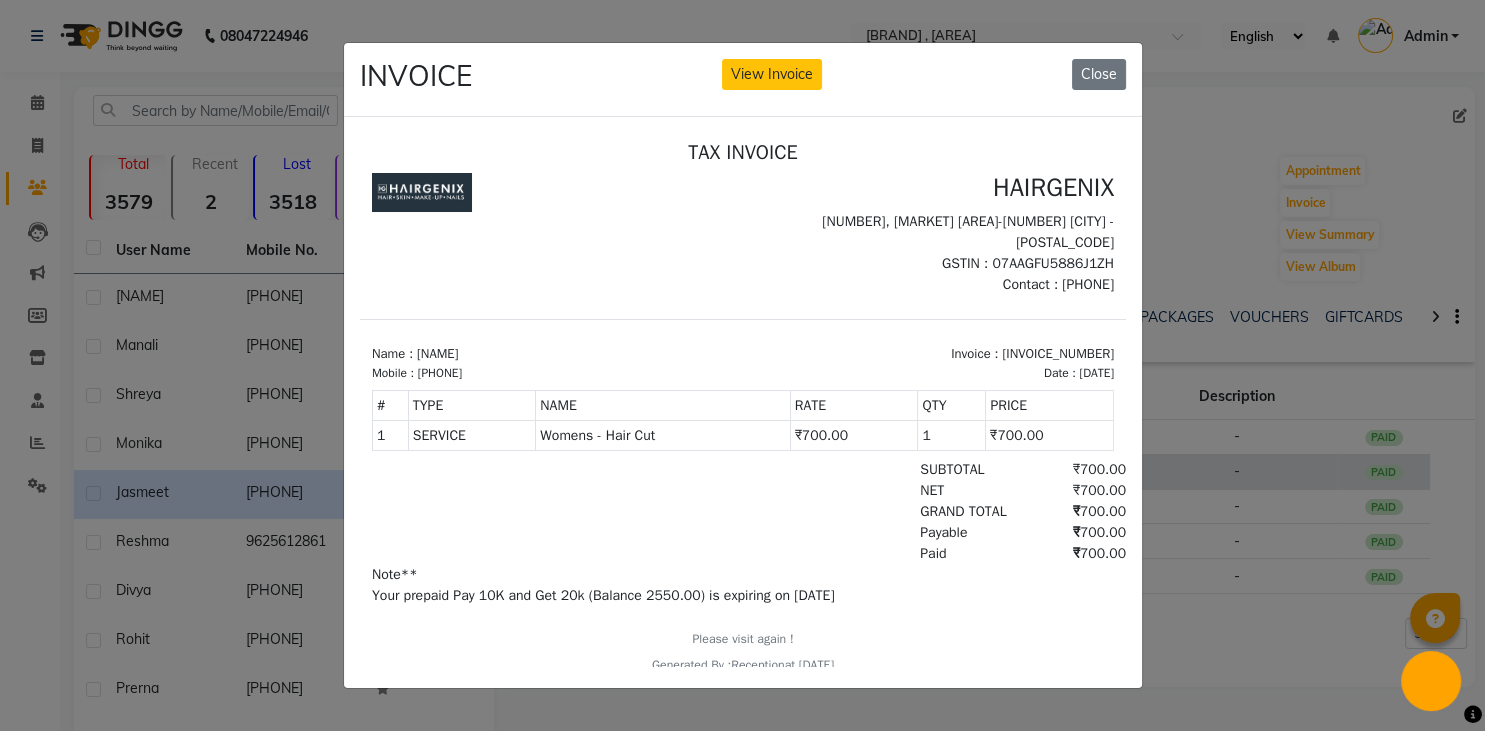 scroll, scrollTop: 0, scrollLeft: 0, axis: both 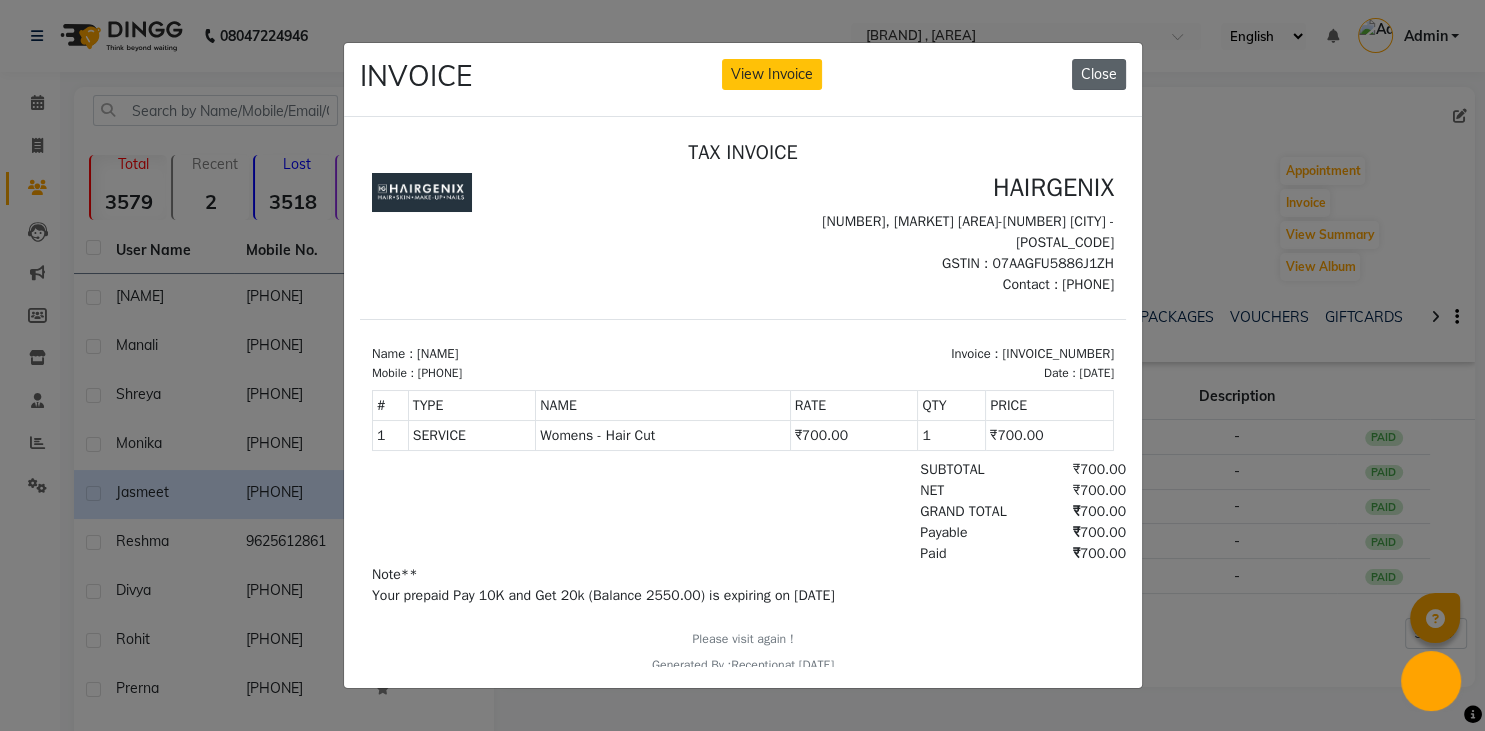 click on "Close" 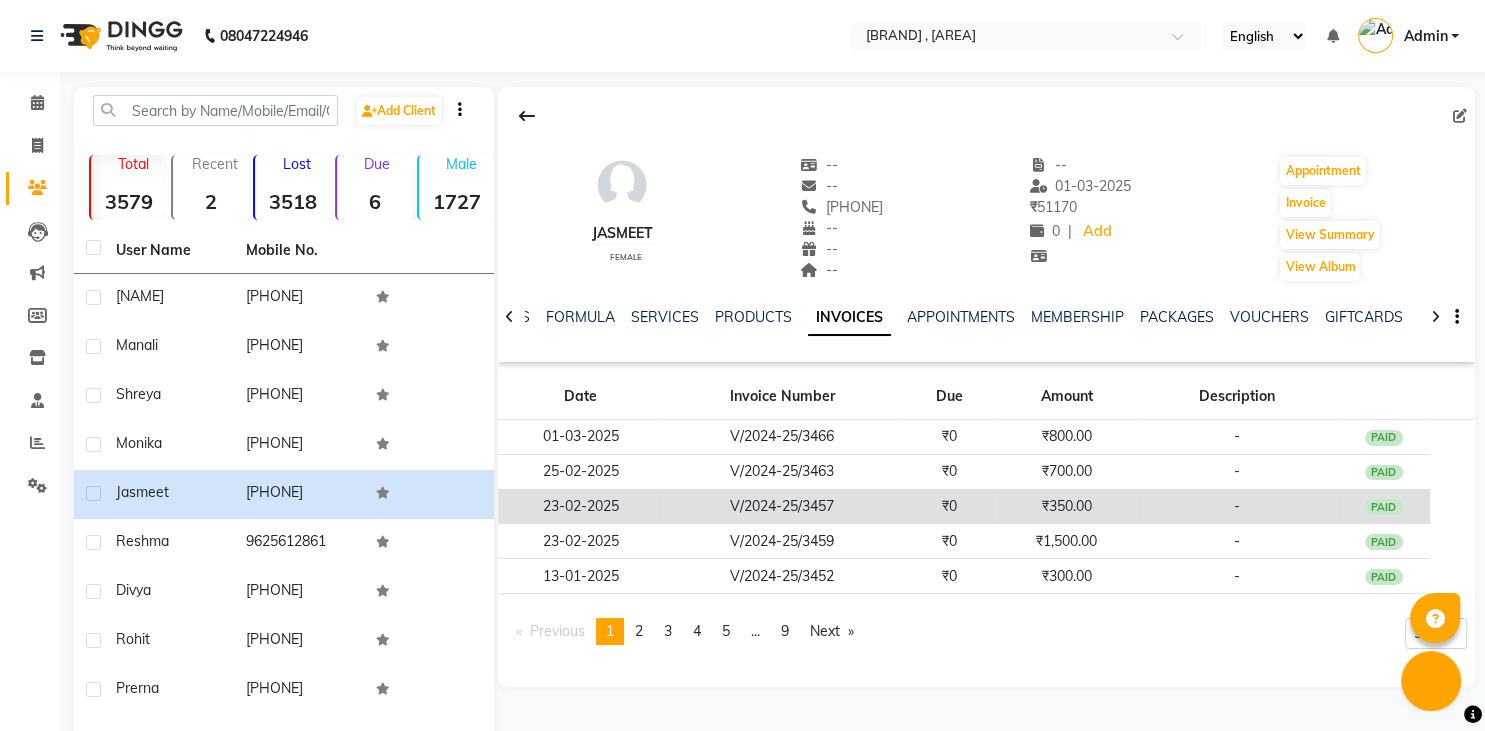 click on "V/2024-25/3457" 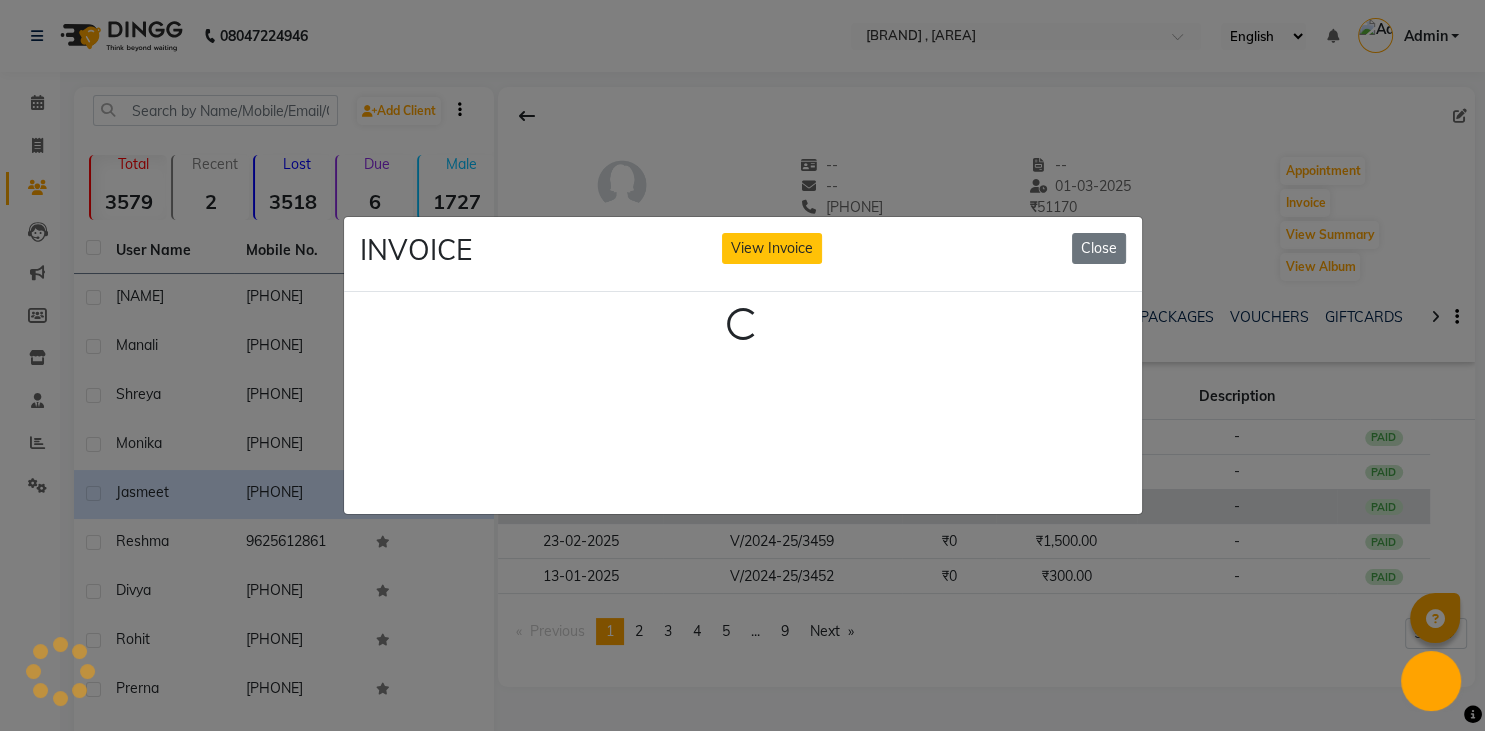 click on "INVOICE View Invoice Close Loading..." 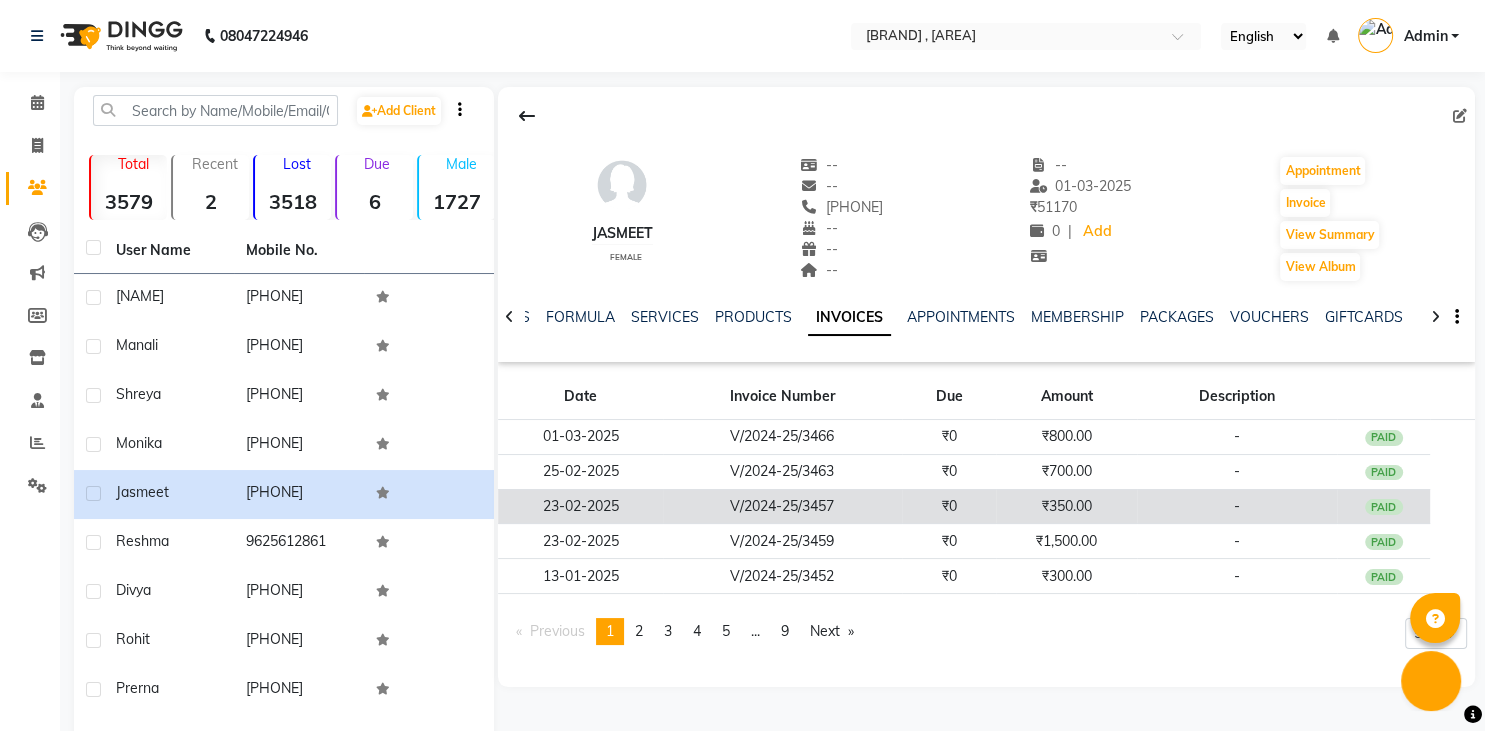 click on "V/2024-25/3457" 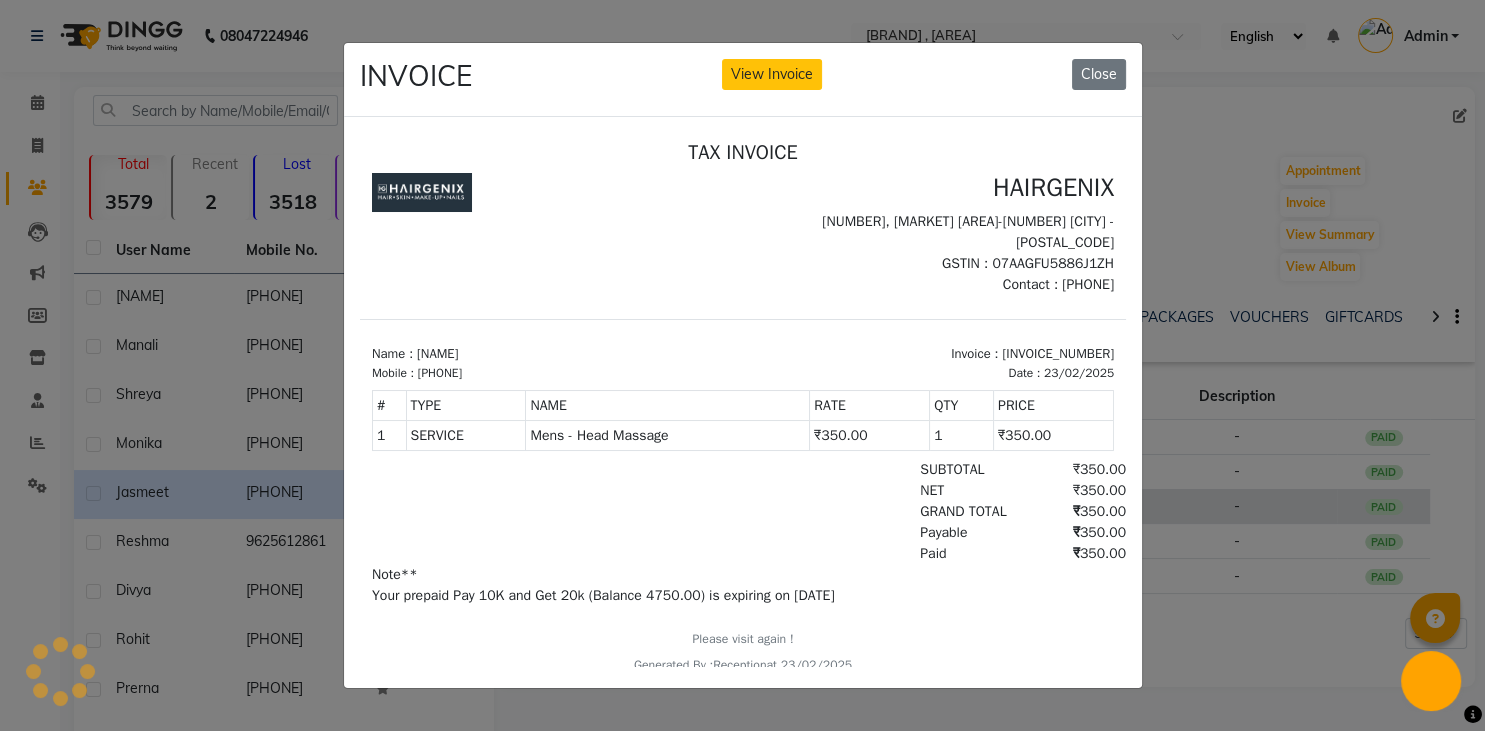 scroll, scrollTop: 0, scrollLeft: 0, axis: both 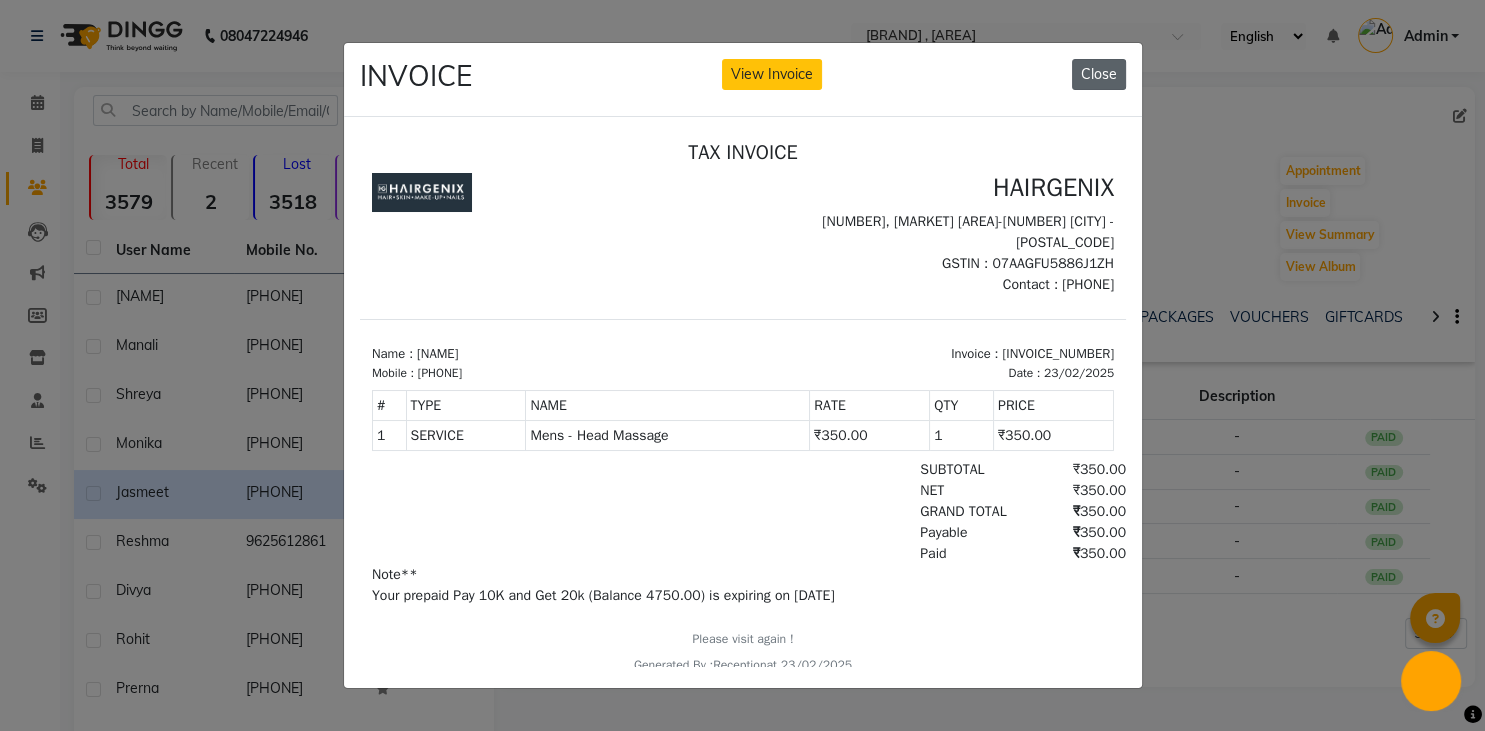 click on "Close" 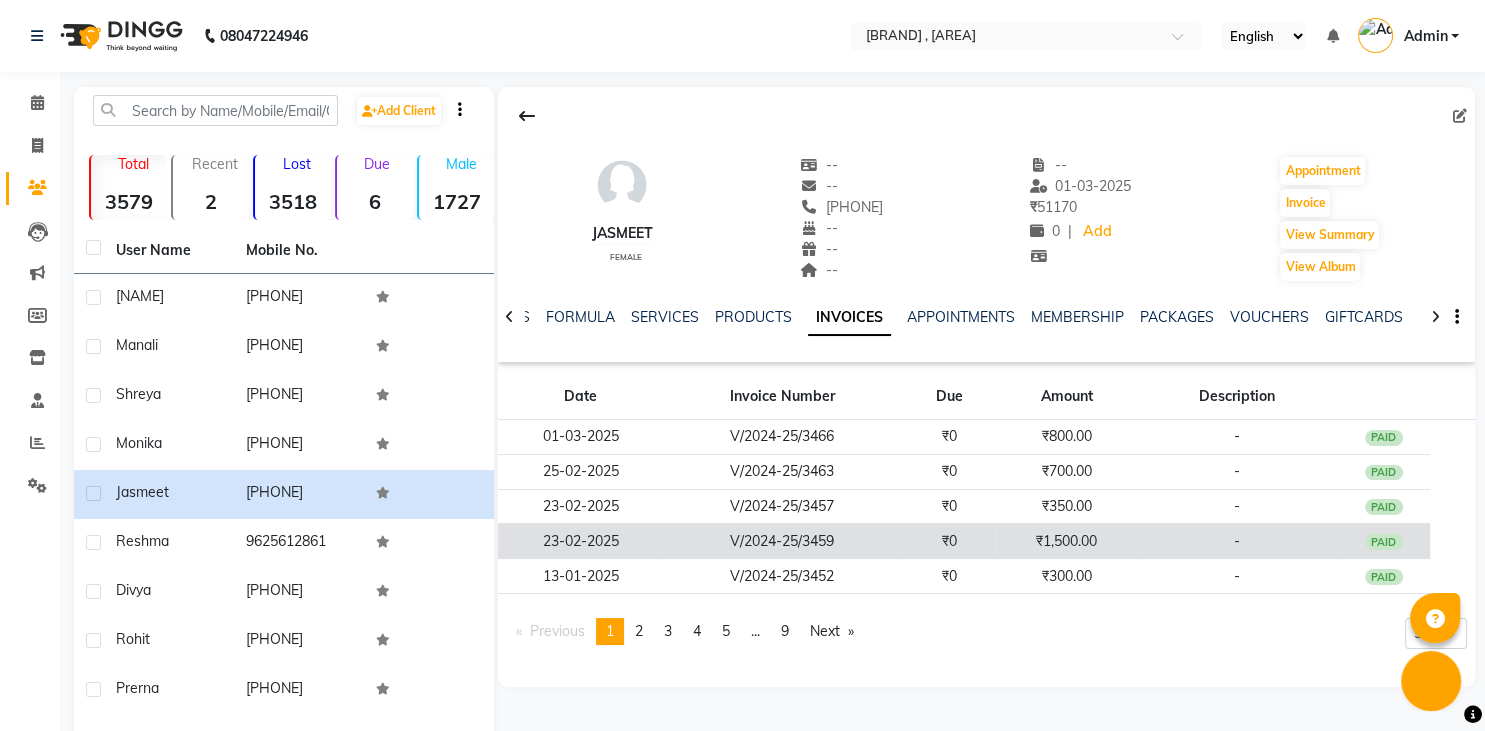 click on "₹1,500.00" 